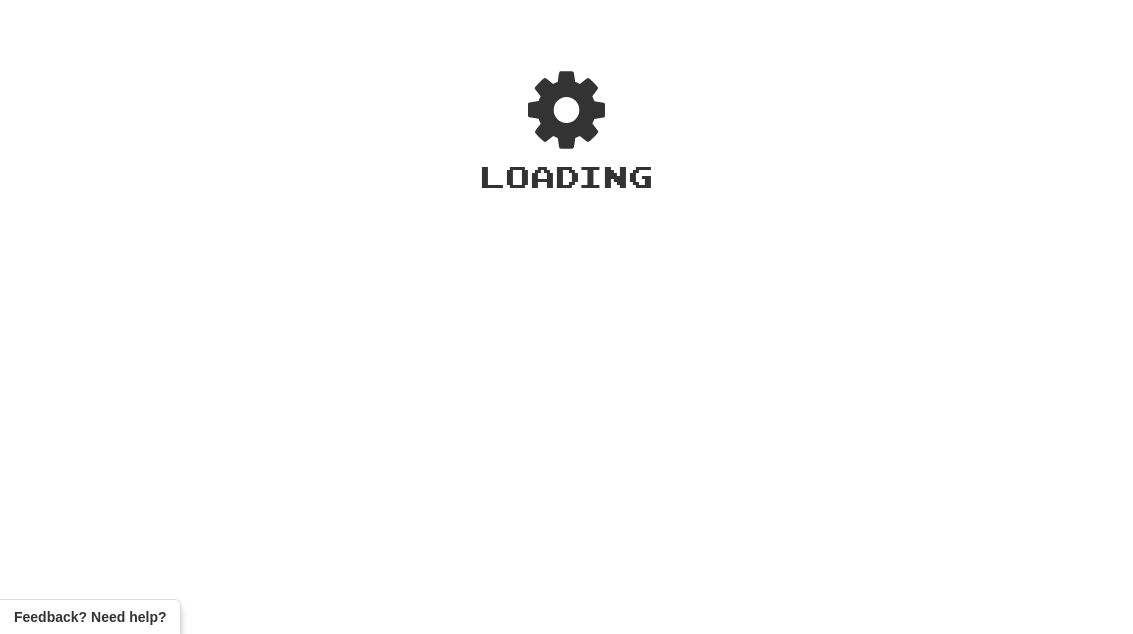 scroll, scrollTop: 0, scrollLeft: 0, axis: both 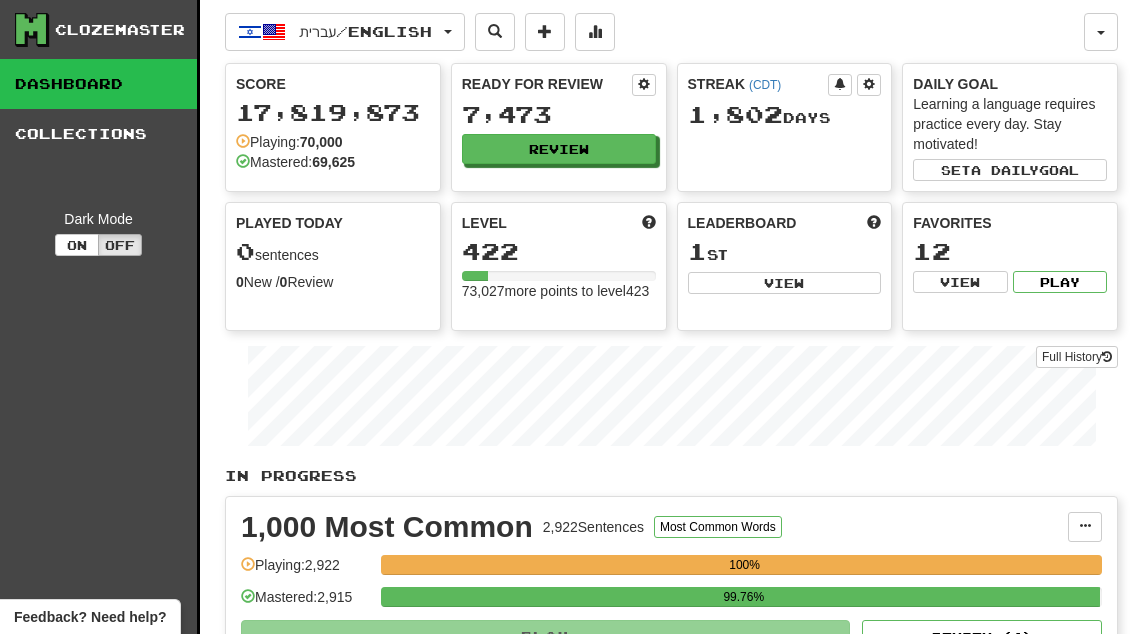 click on "Review" at bounding box center (559, 149) 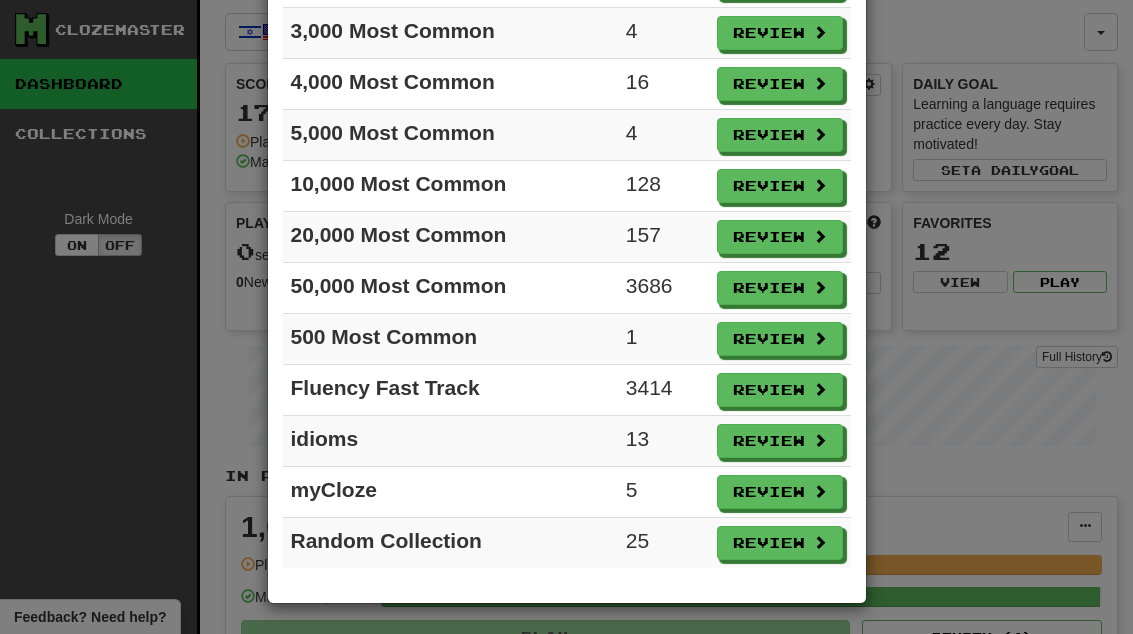 scroll, scrollTop: 275, scrollLeft: 0, axis: vertical 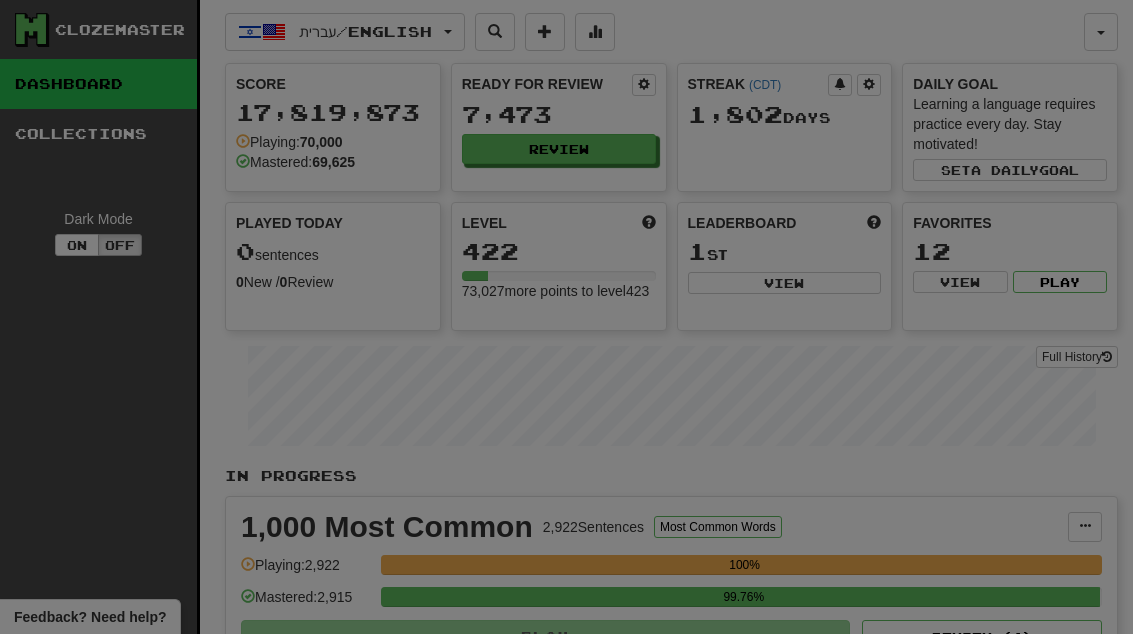 select on "**" 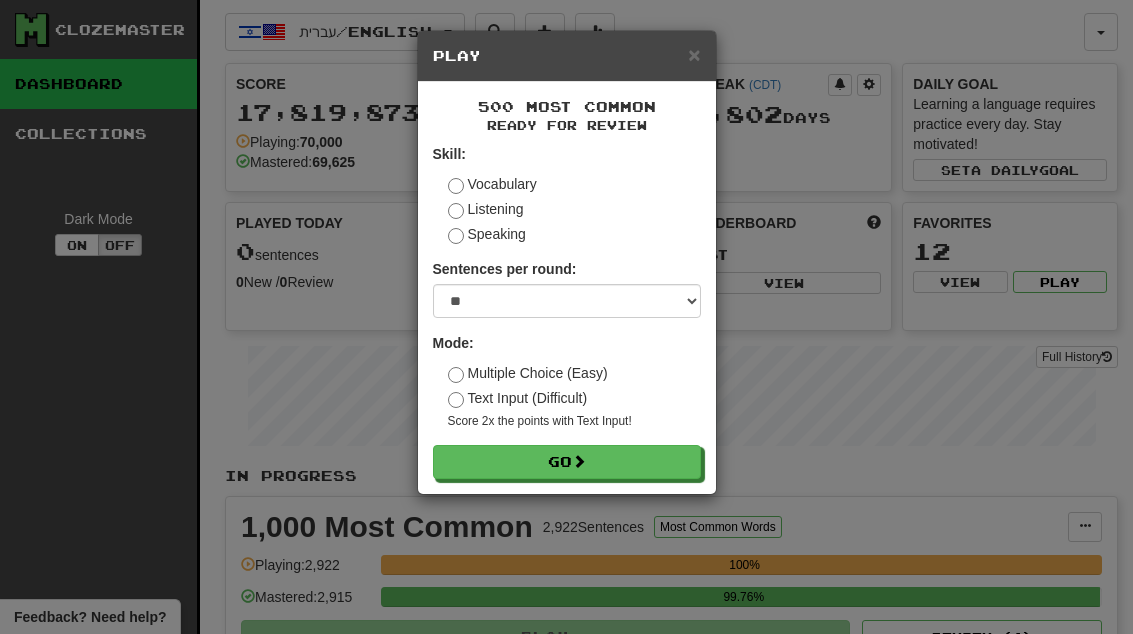 click on "Go" at bounding box center (567, 462) 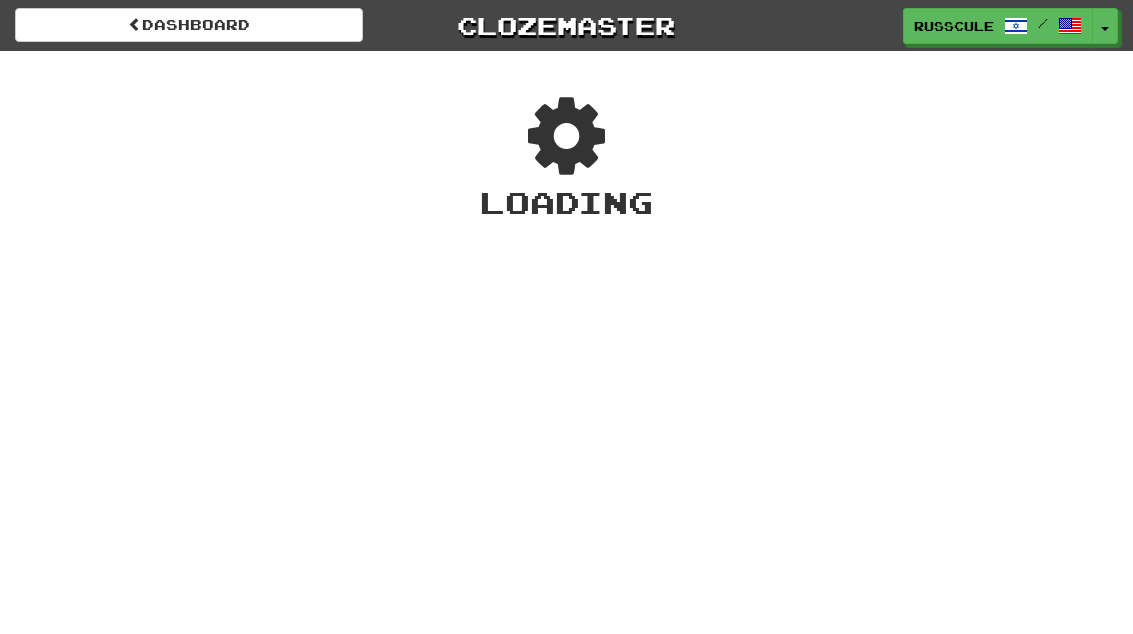 scroll, scrollTop: 0, scrollLeft: 0, axis: both 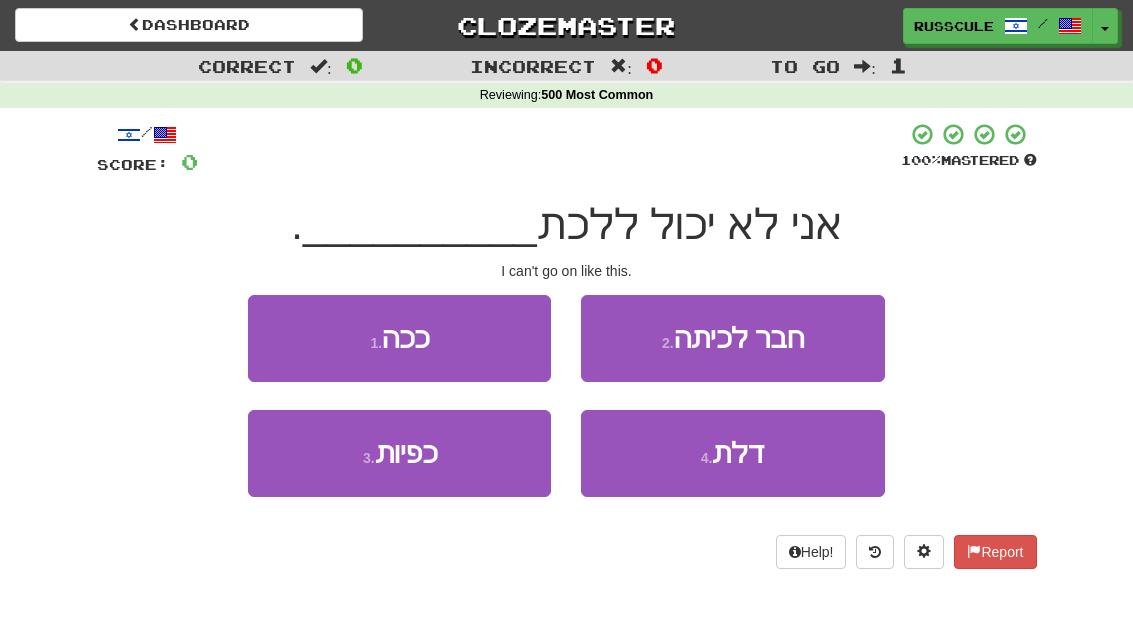 click on "1 .  ככה" at bounding box center (399, 338) 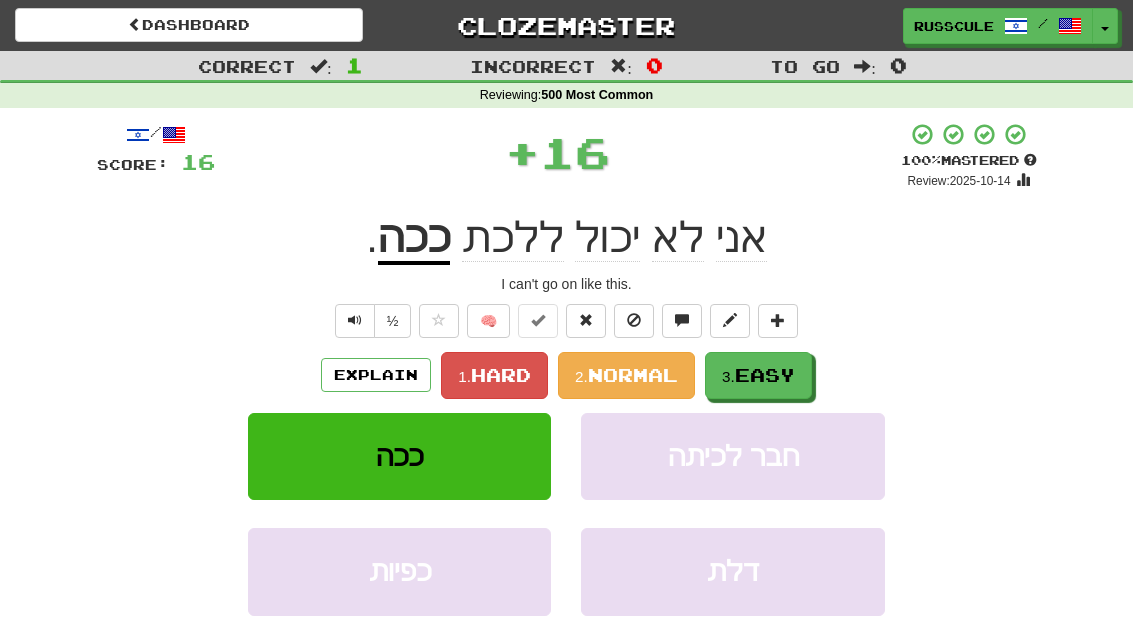 click on "3.  Easy" at bounding box center [758, 375] 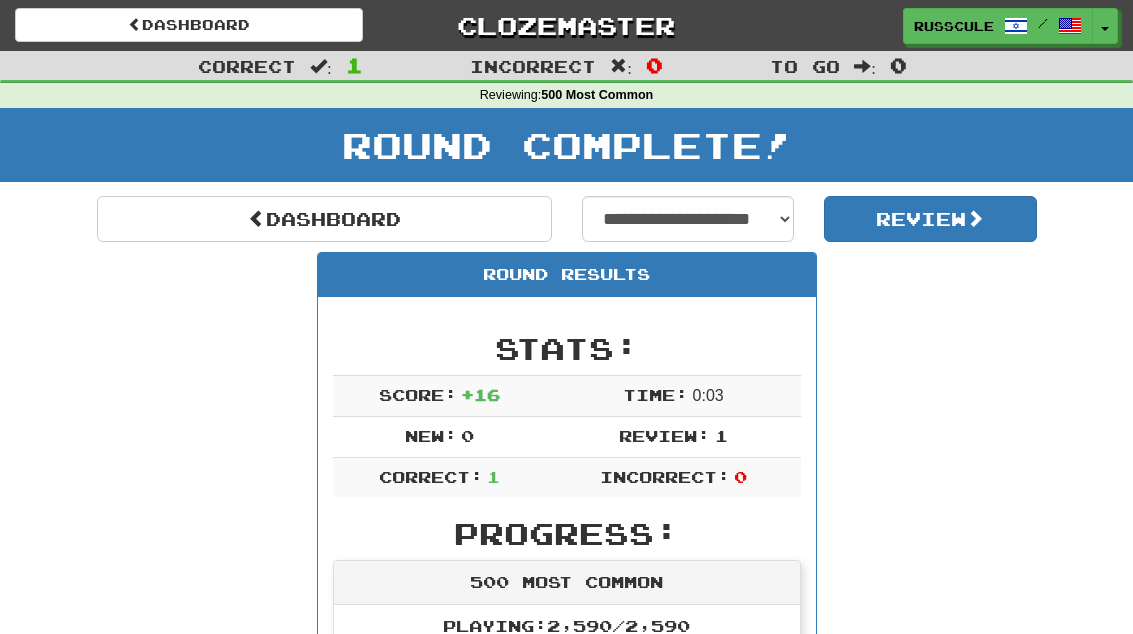 click on "Dashboard" at bounding box center [324, 219] 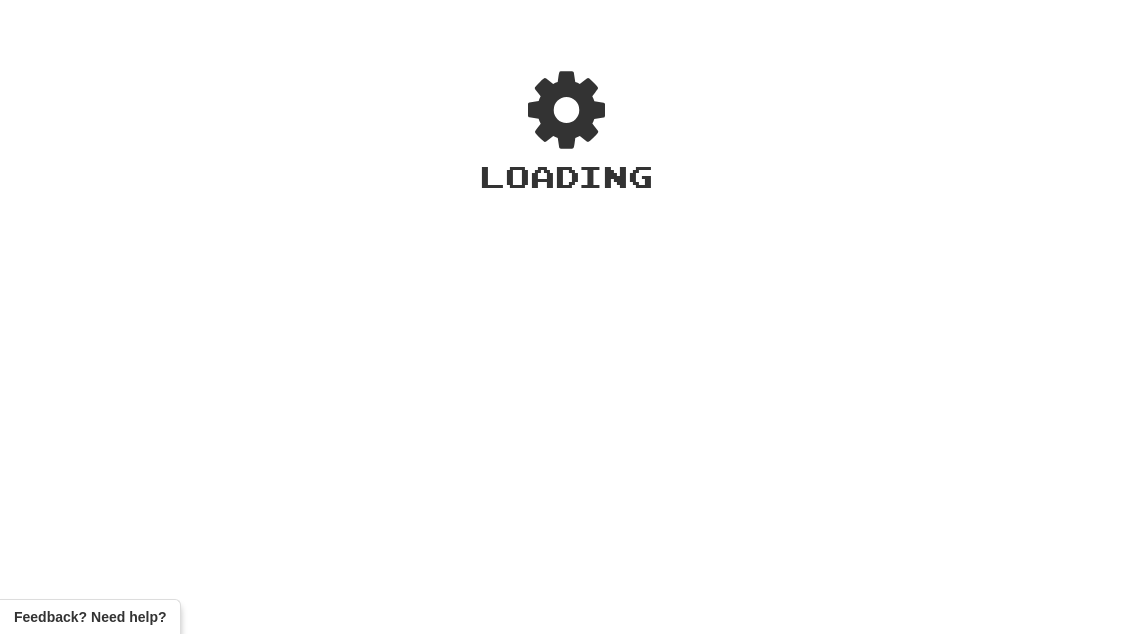 scroll, scrollTop: 0, scrollLeft: 0, axis: both 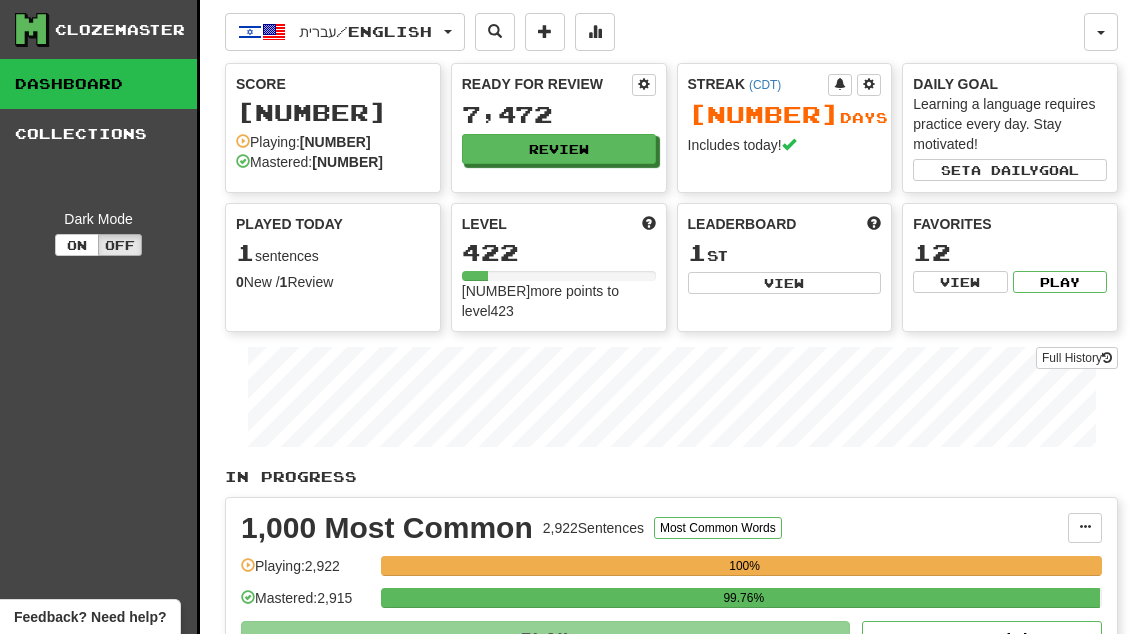 click on "View" at bounding box center [785, 283] 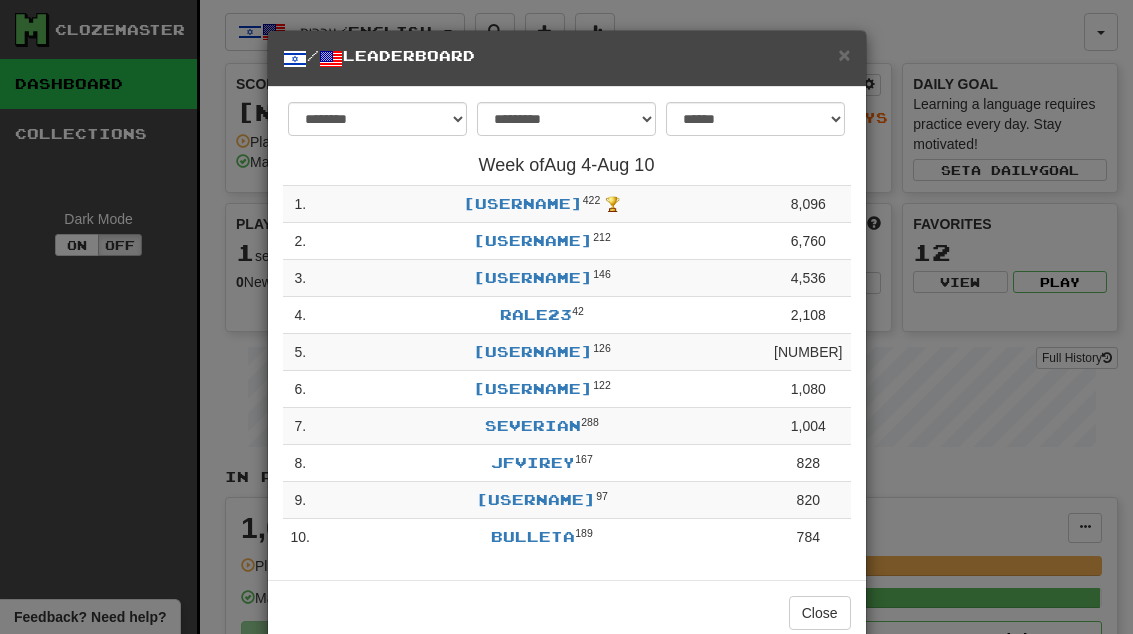 click on "×" at bounding box center (844, 54) 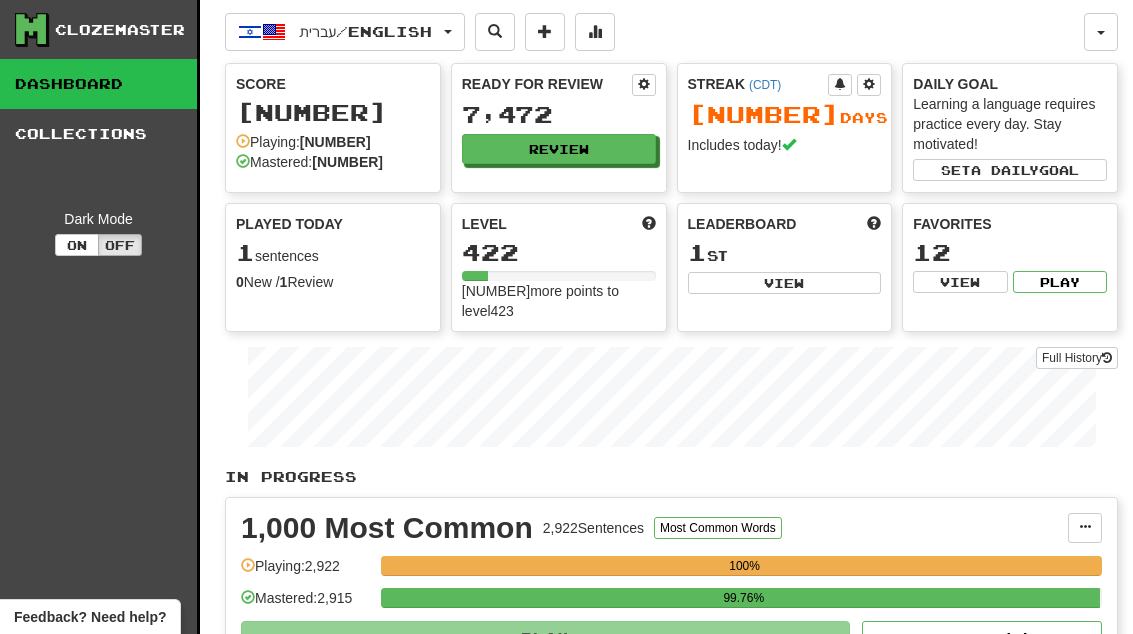 click on "Review" at bounding box center (559, 149) 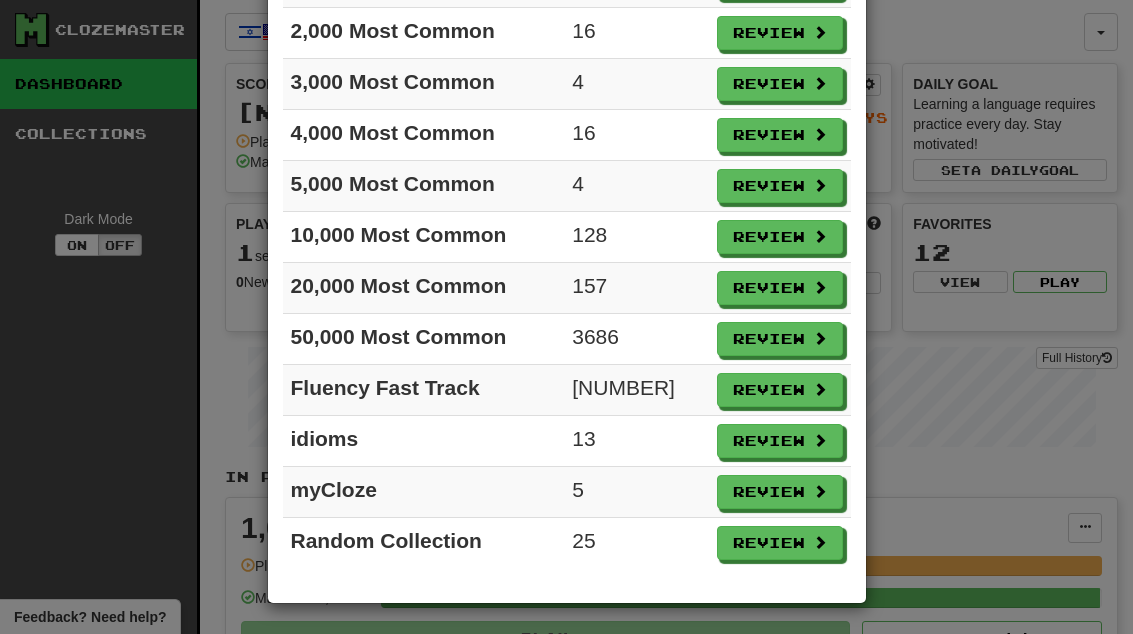 scroll, scrollTop: 224, scrollLeft: 0, axis: vertical 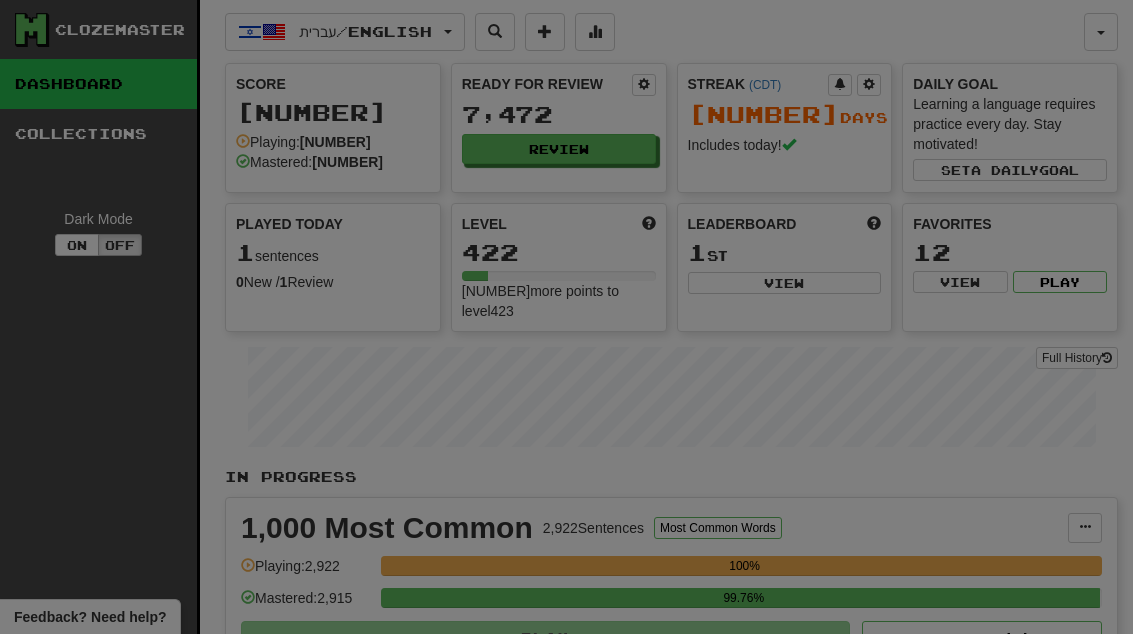 select on "**" 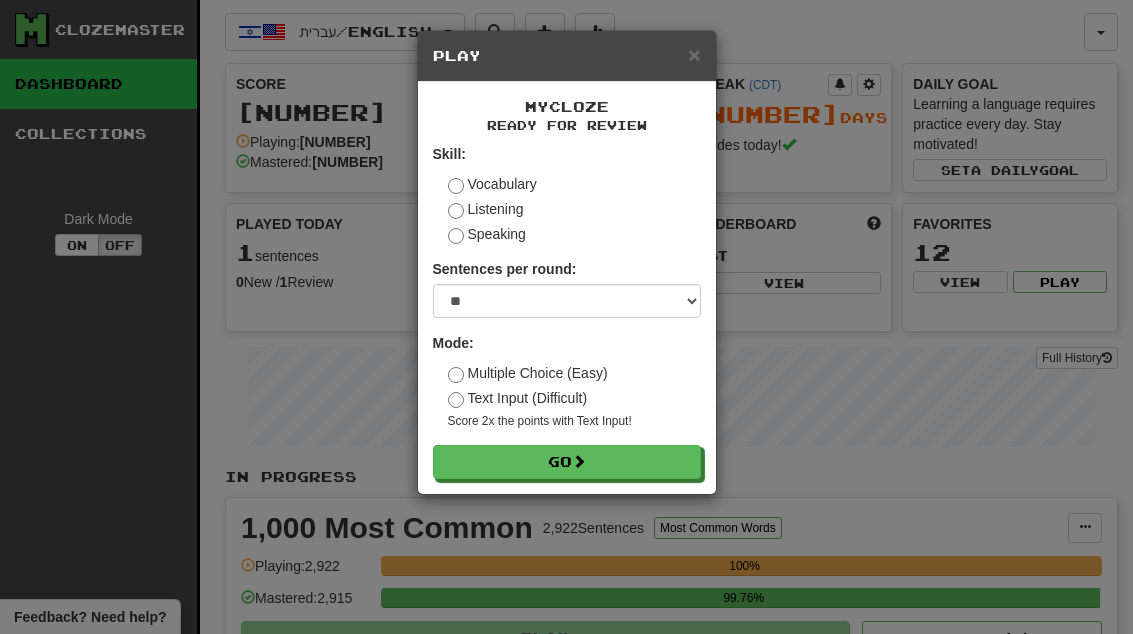 click on "Go" at bounding box center [567, 462] 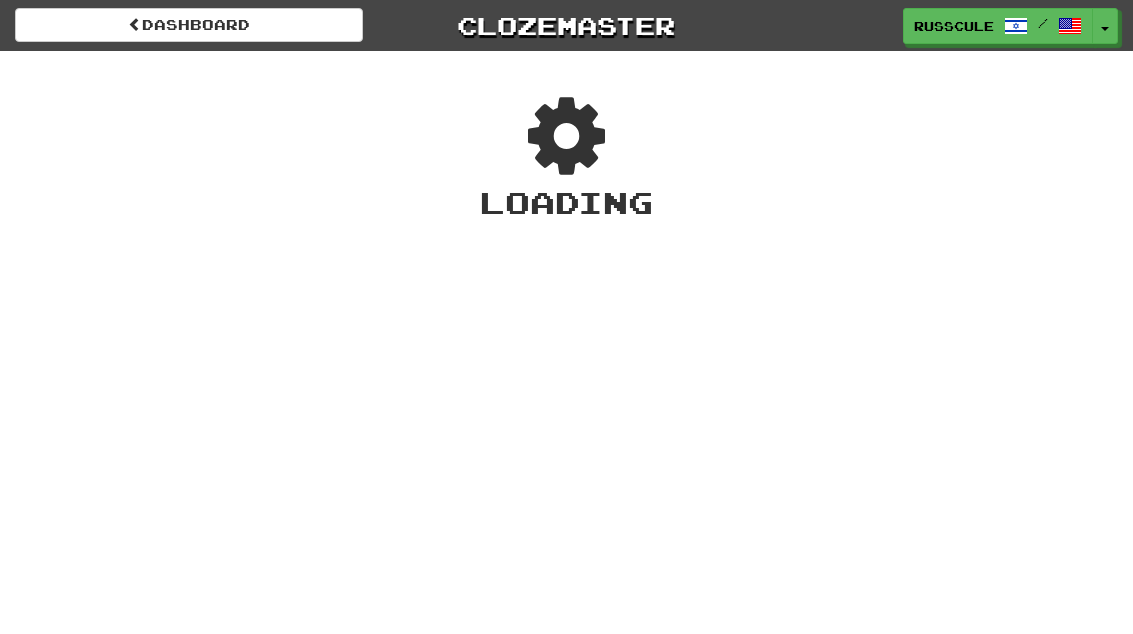 scroll, scrollTop: 0, scrollLeft: 0, axis: both 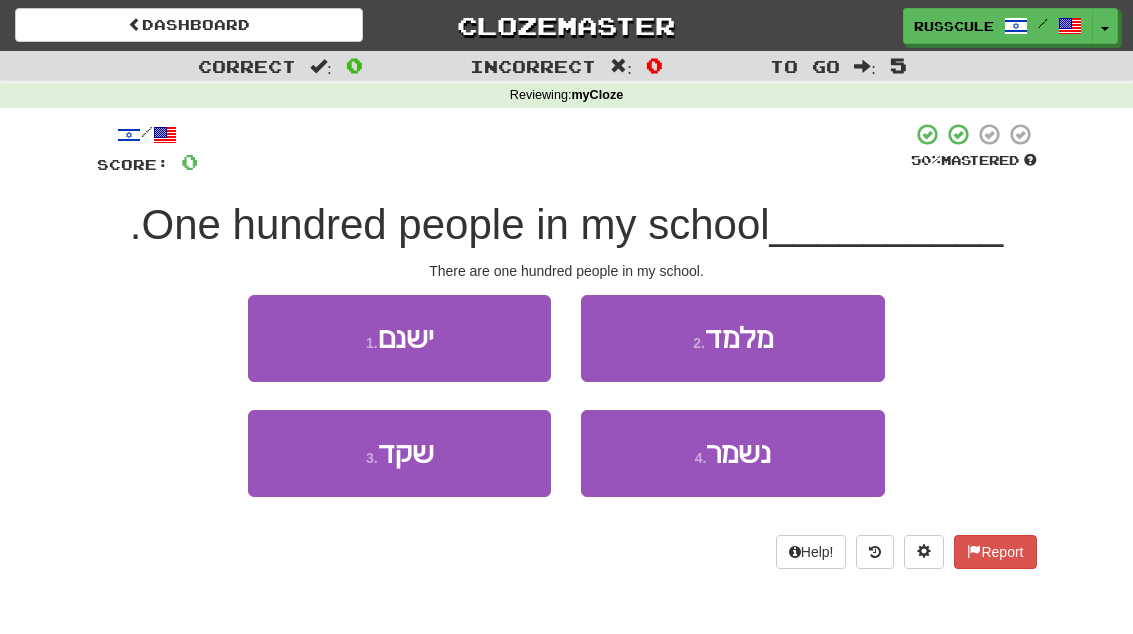 click on "1 .  ישנם" at bounding box center (399, 338) 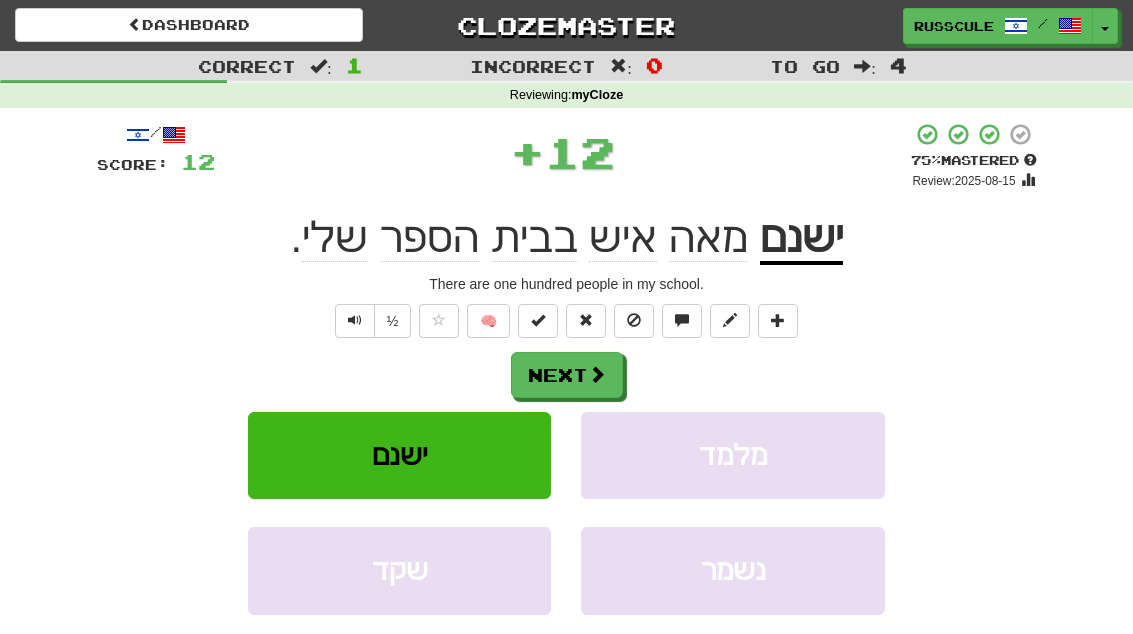 click on "Next" at bounding box center [567, 375] 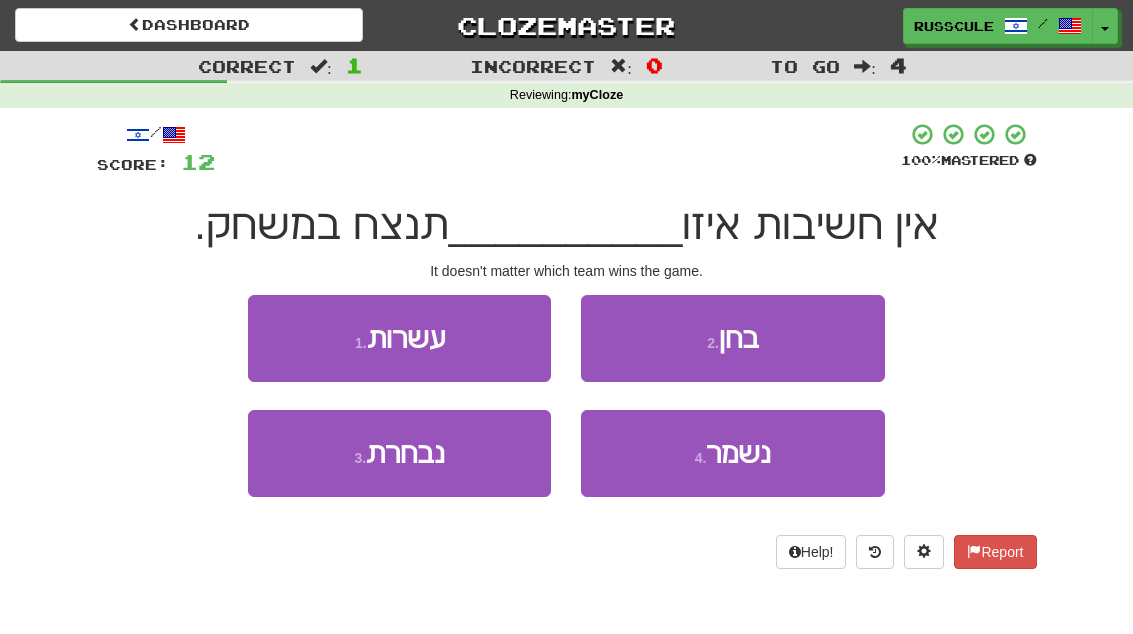 click on "3 .  נבחרת" at bounding box center [399, 453] 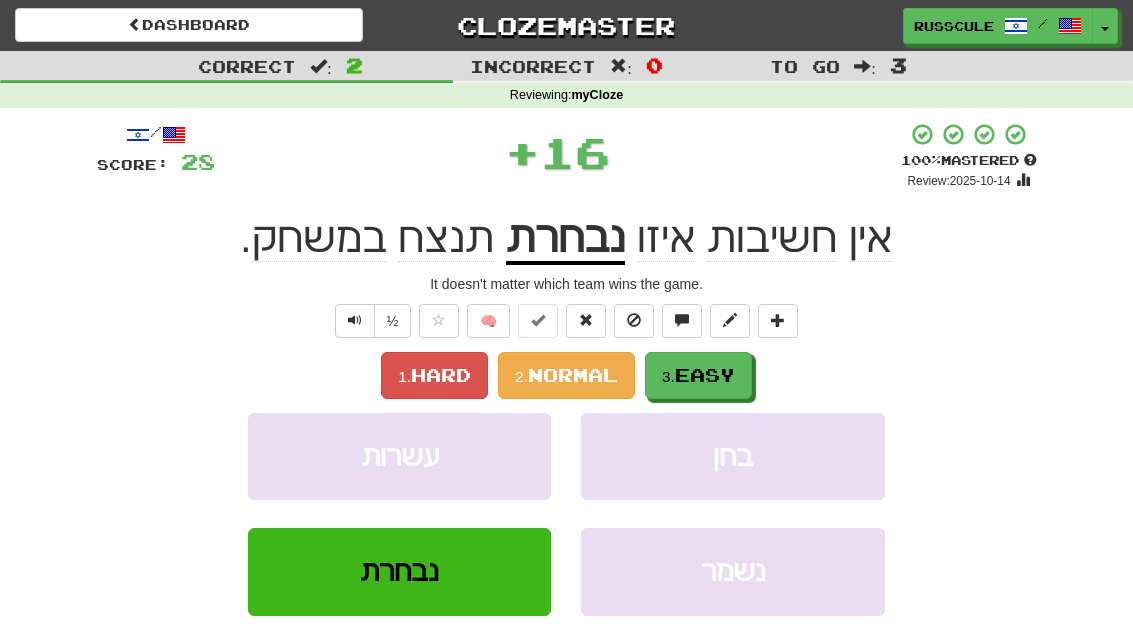 click on "3.  Easy" at bounding box center (698, 375) 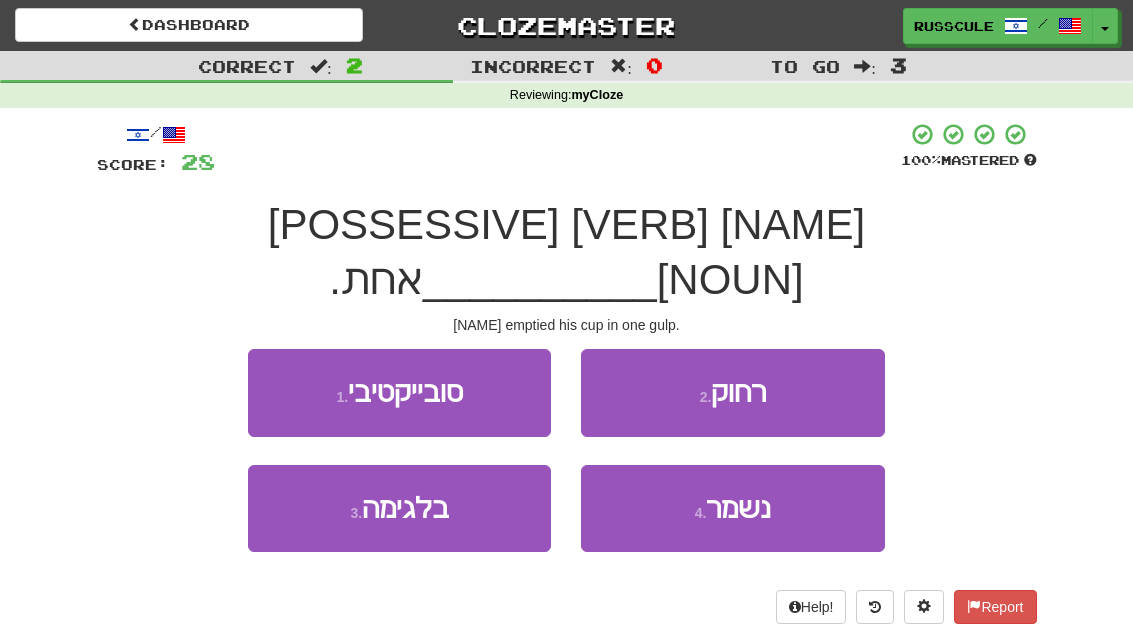 click on "3 .  בלגימה" at bounding box center [399, 508] 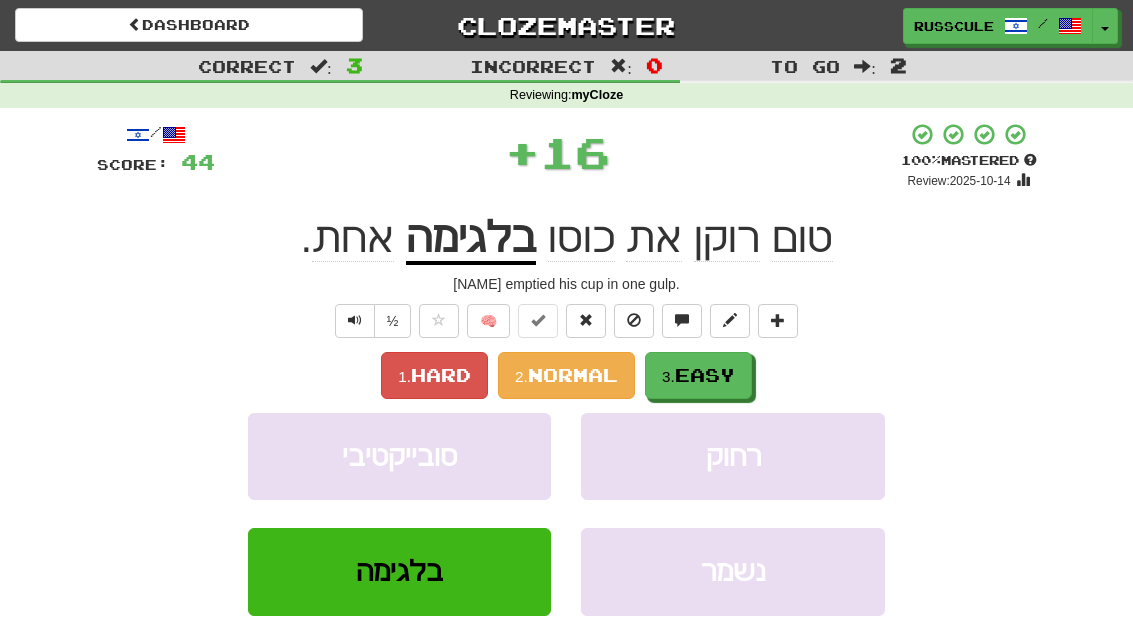 click on "3.  Easy" at bounding box center (698, 375) 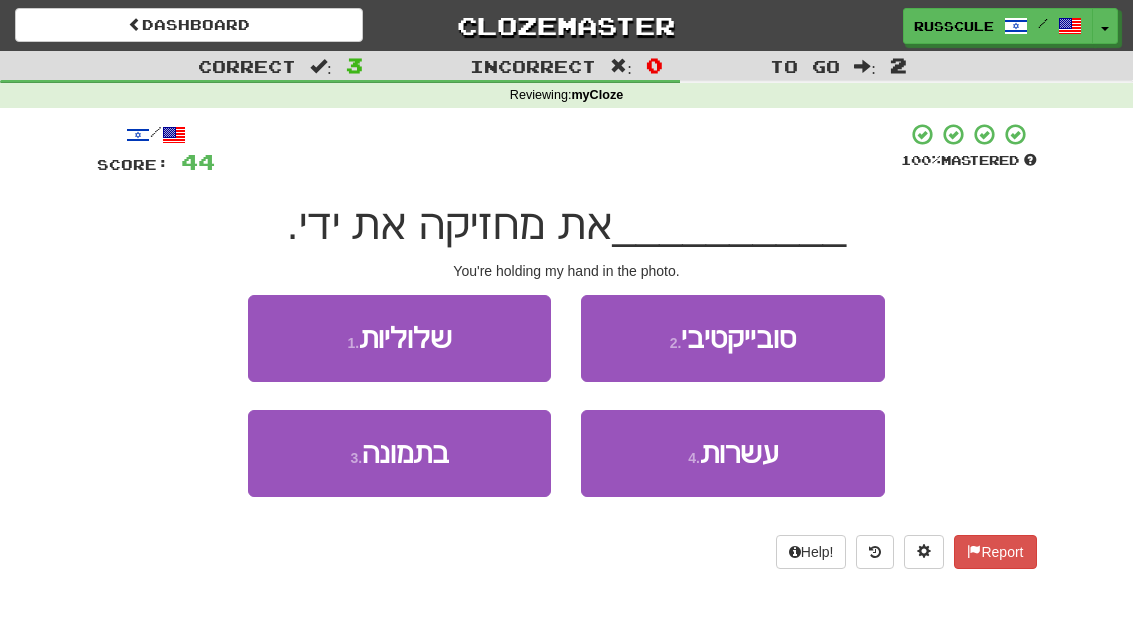 click on "3 .  בתמונה" at bounding box center [399, 453] 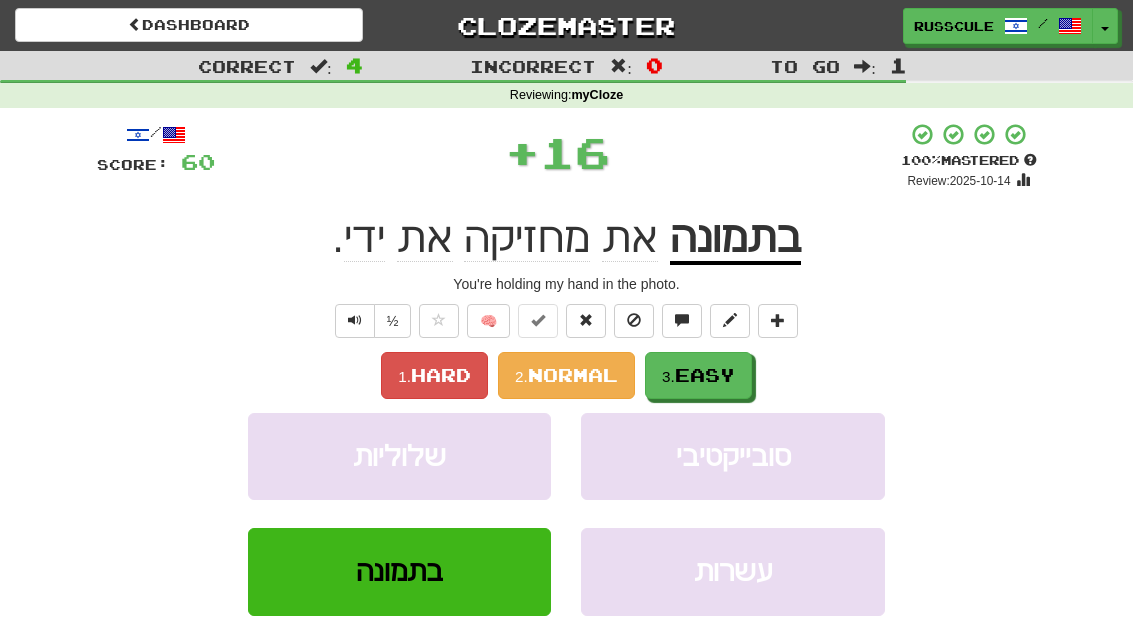 click on "3.  Easy" at bounding box center [698, 375] 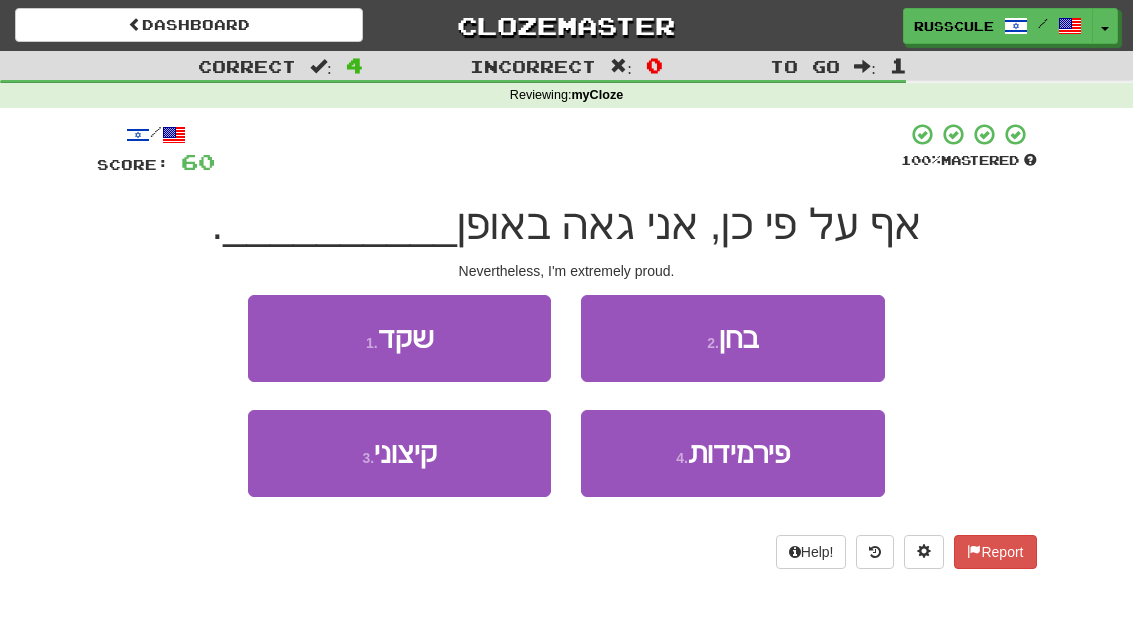 click on "3 .  קיצוני" at bounding box center [399, 453] 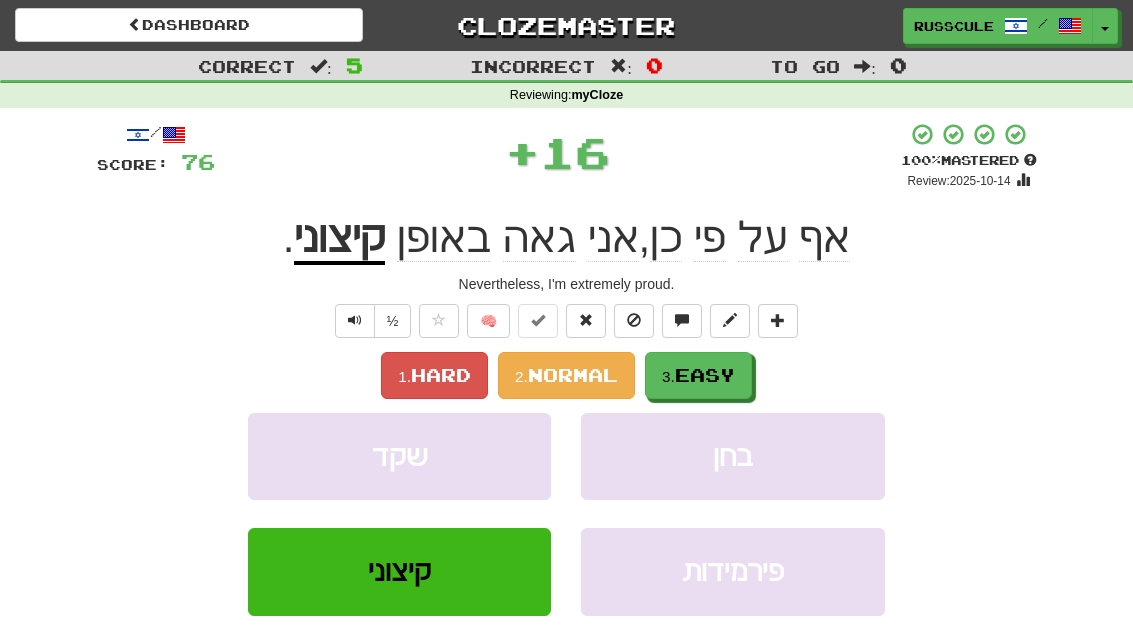 click on "3.  Easy" at bounding box center [698, 375] 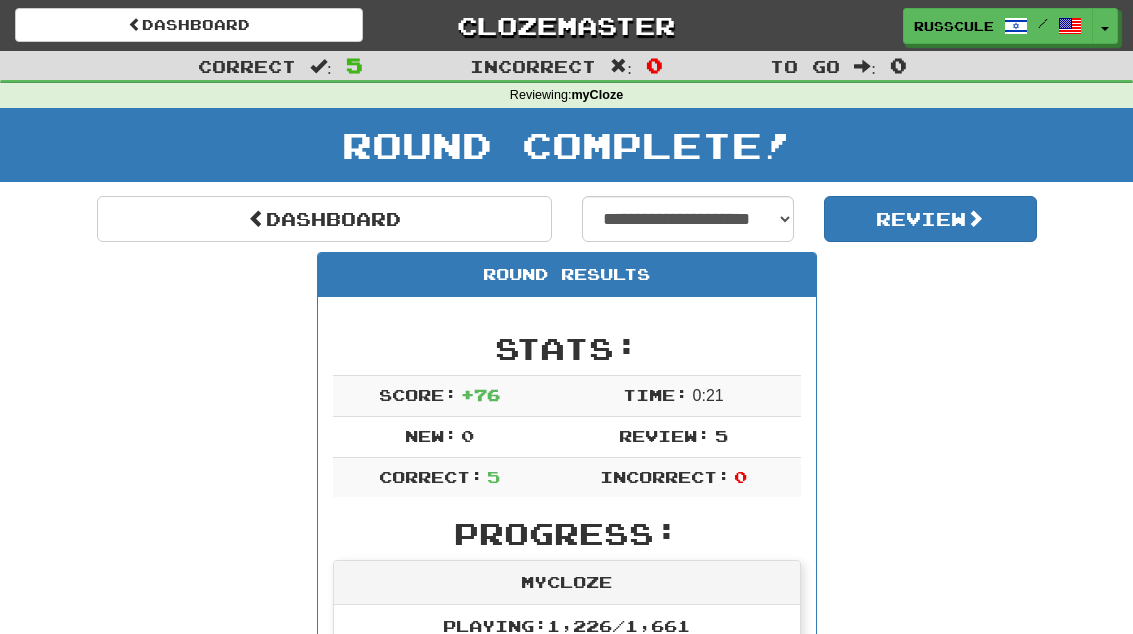 click on "Dashboard" at bounding box center (324, 219) 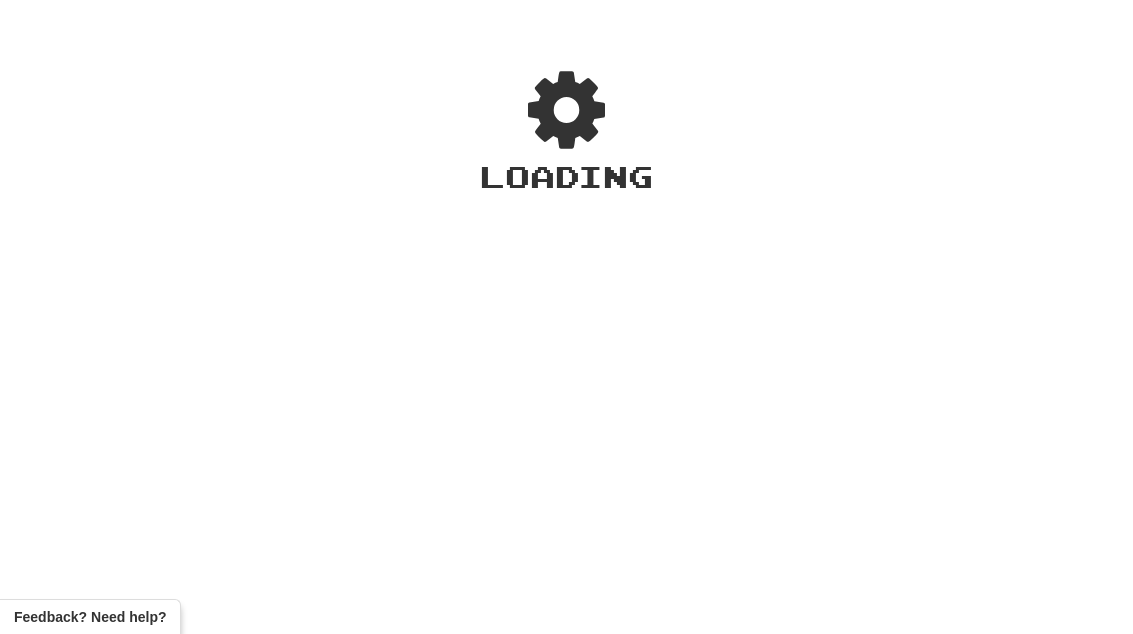 scroll, scrollTop: 0, scrollLeft: 0, axis: both 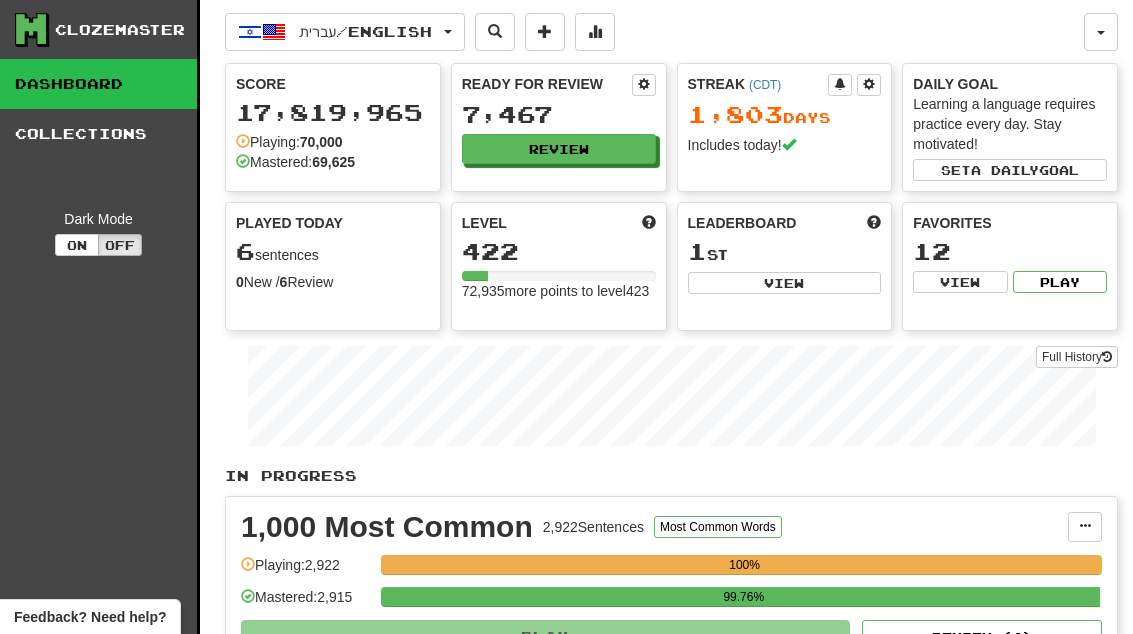 click on "Review" at bounding box center (559, 149) 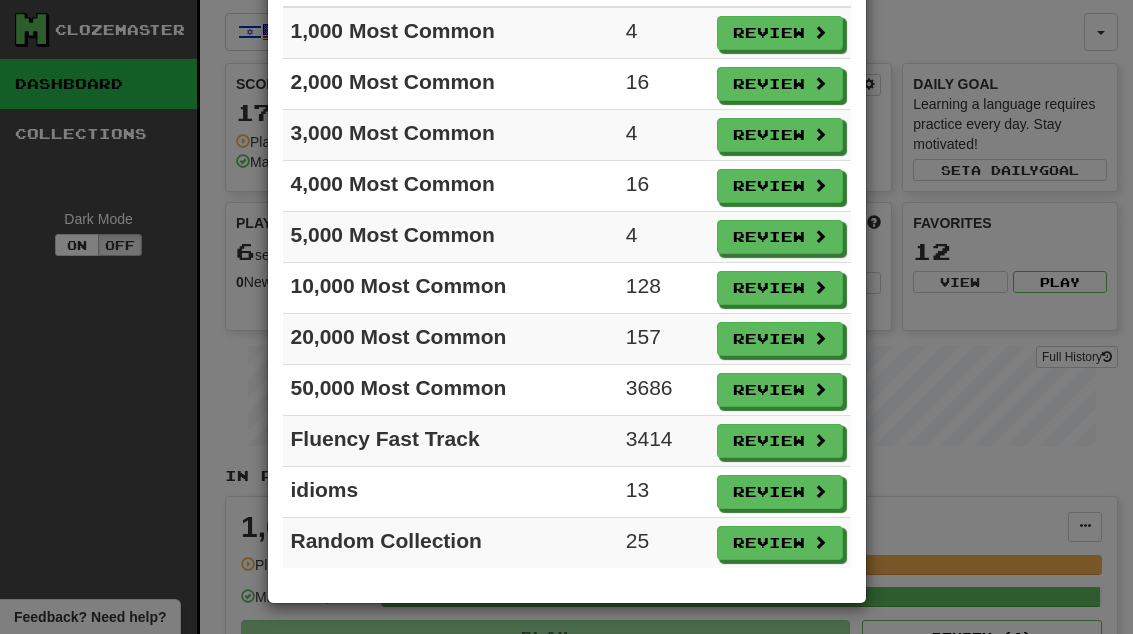 scroll, scrollTop: 173, scrollLeft: 0, axis: vertical 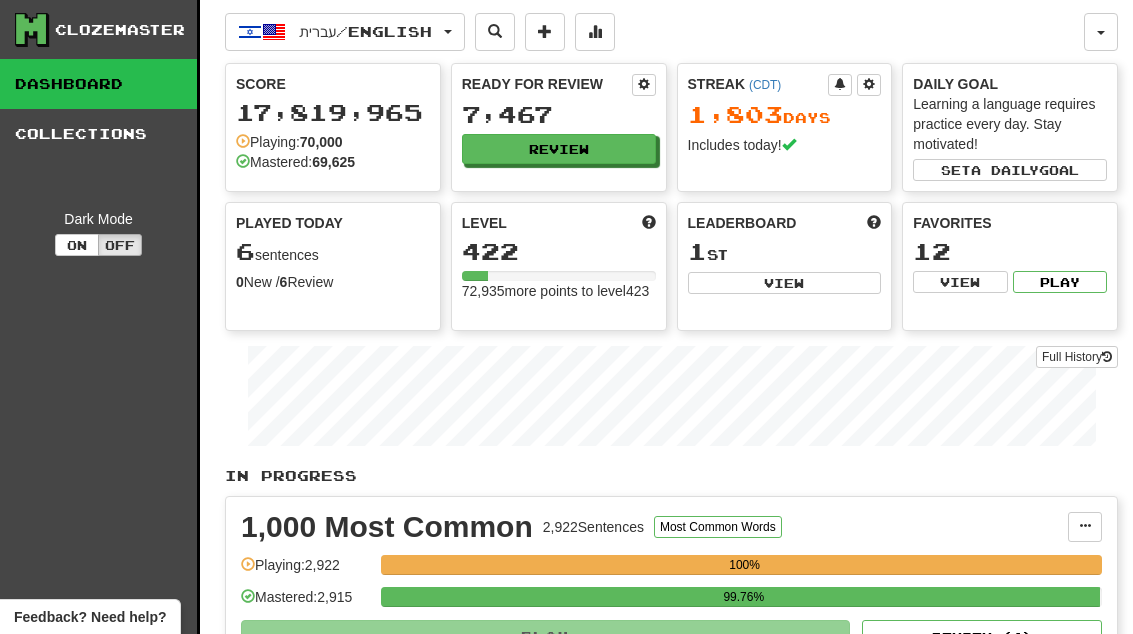 select on "**" 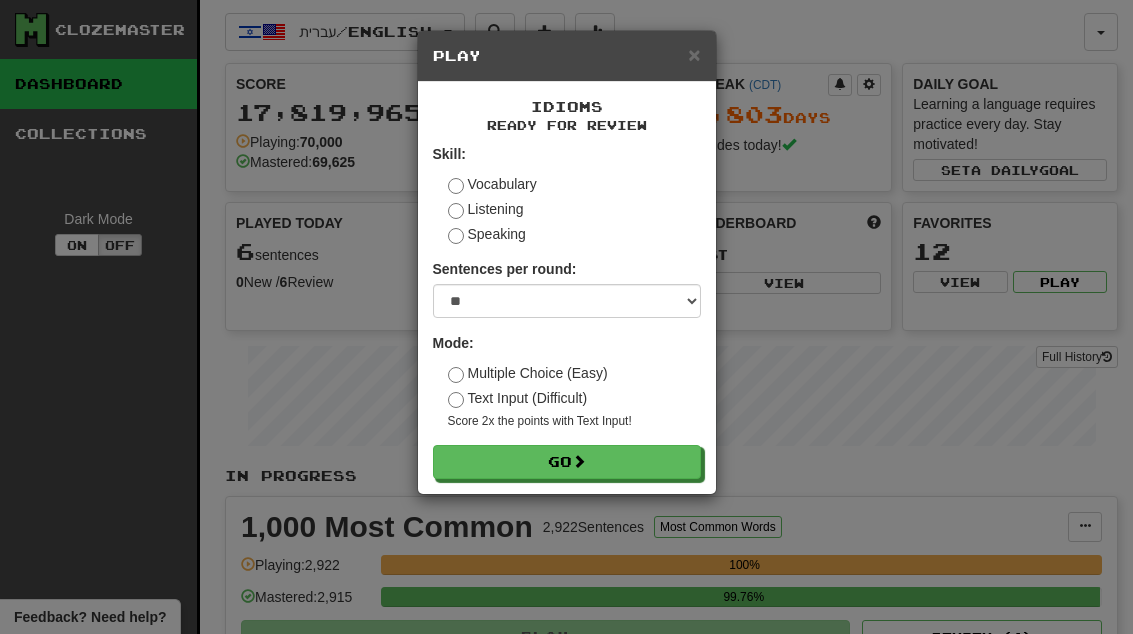 click on "Go" at bounding box center (567, 462) 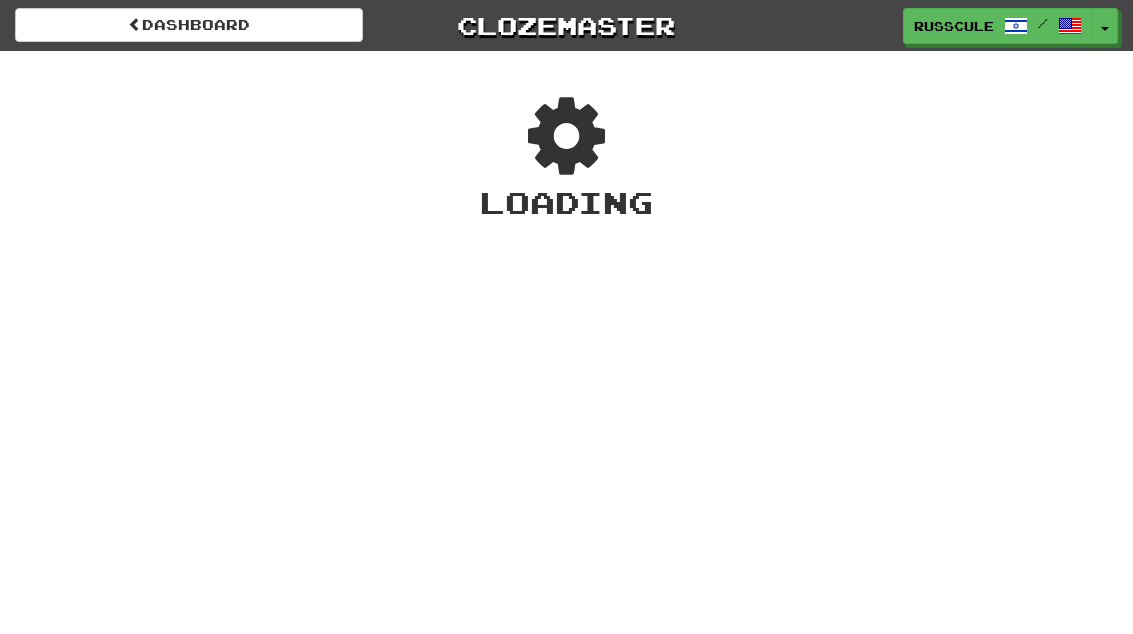 scroll, scrollTop: 0, scrollLeft: 0, axis: both 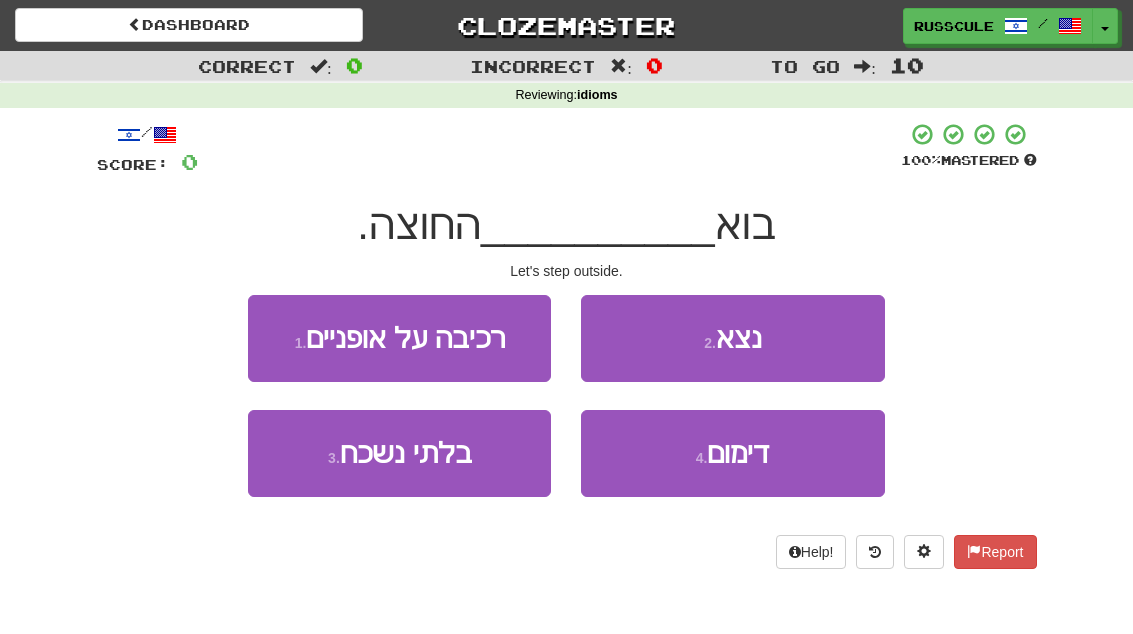 click on "[NUMBER] .  נצא" at bounding box center (732, 338) 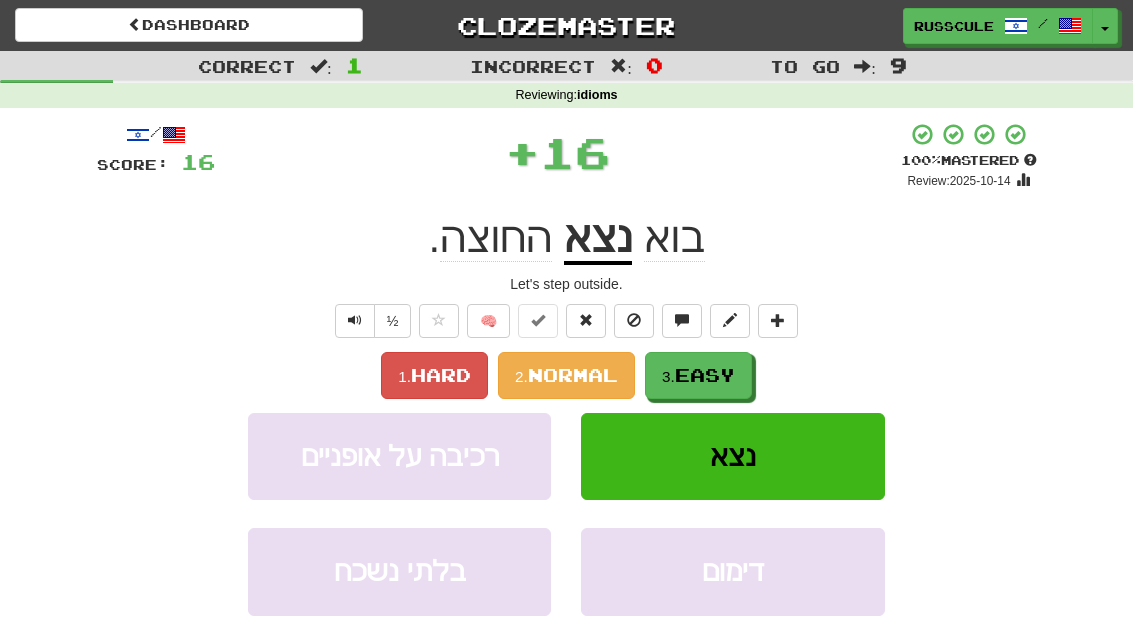 click on "3.  Easy" at bounding box center (698, 375) 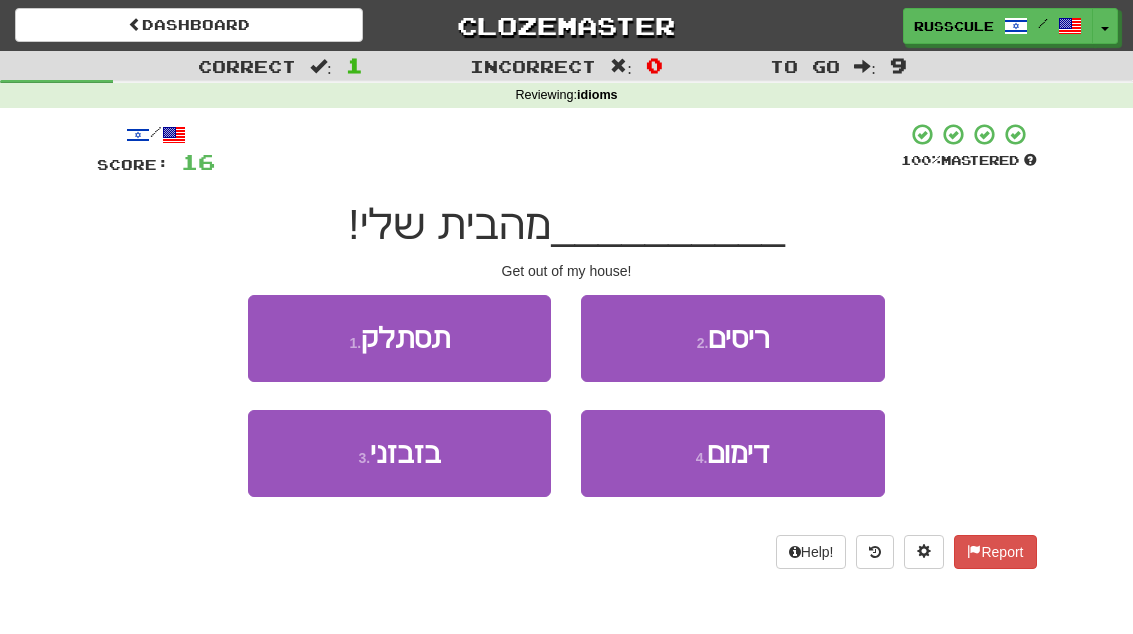 click on "[NUMBER] .  תסתלק" at bounding box center [399, 338] 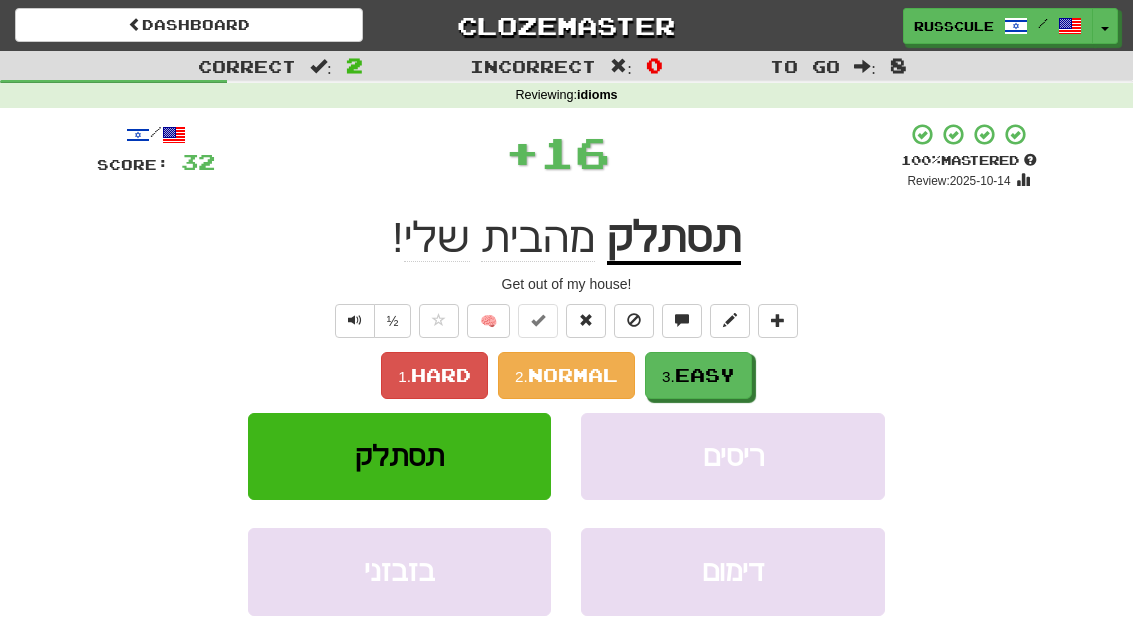 click on "3.  Easy" at bounding box center [698, 375] 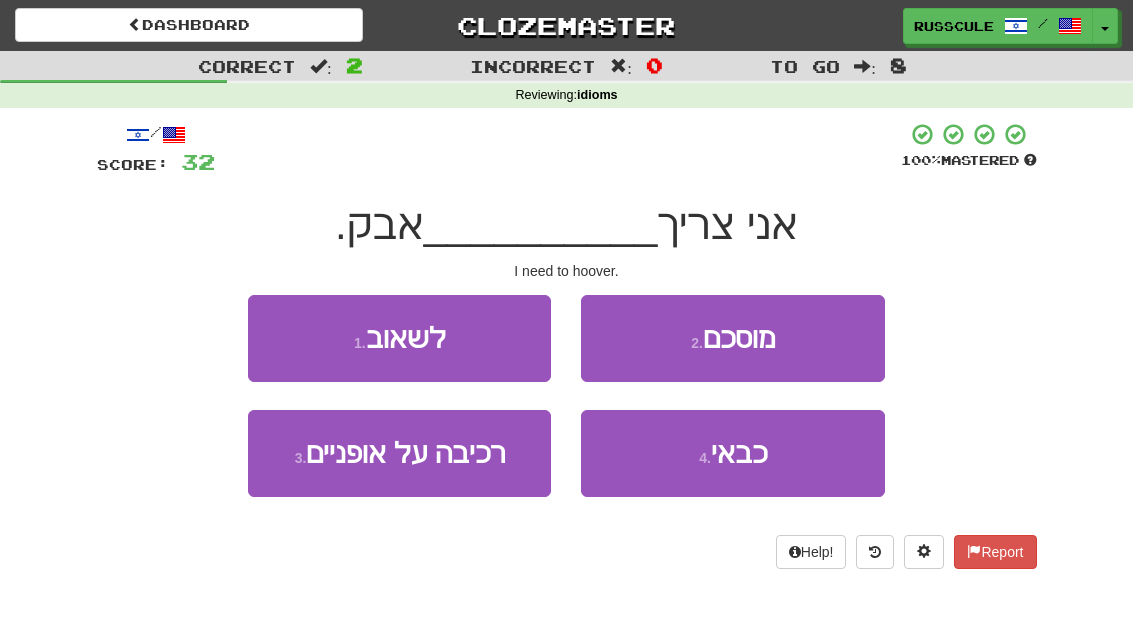 click on "[NUMBER] .  לשאוב" at bounding box center (399, 338) 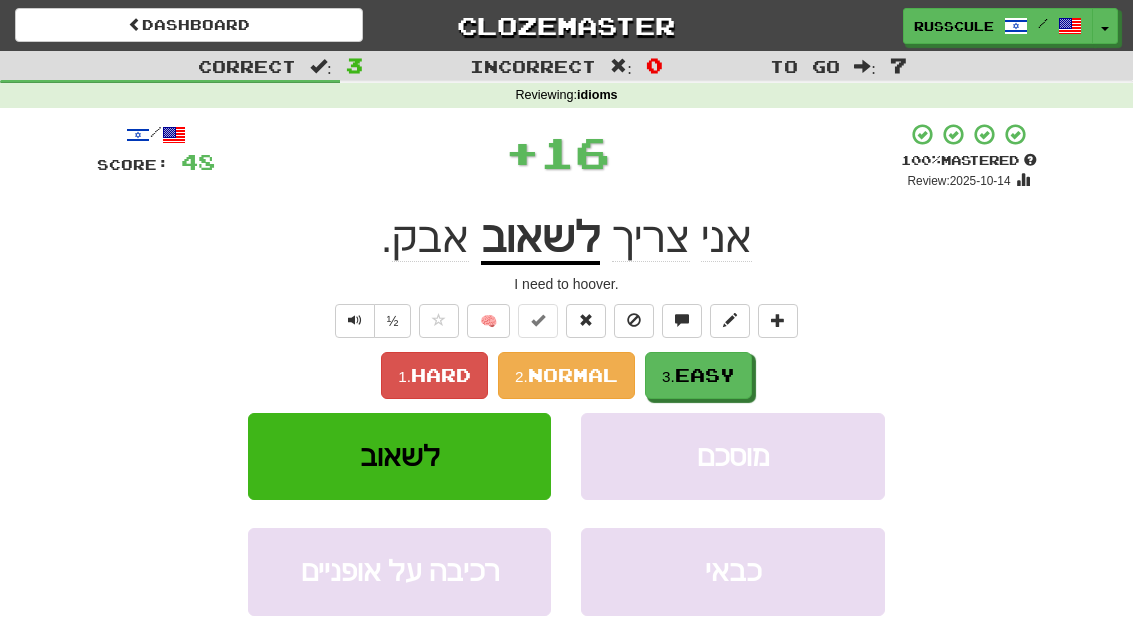 click on "3.  Easy" at bounding box center (698, 375) 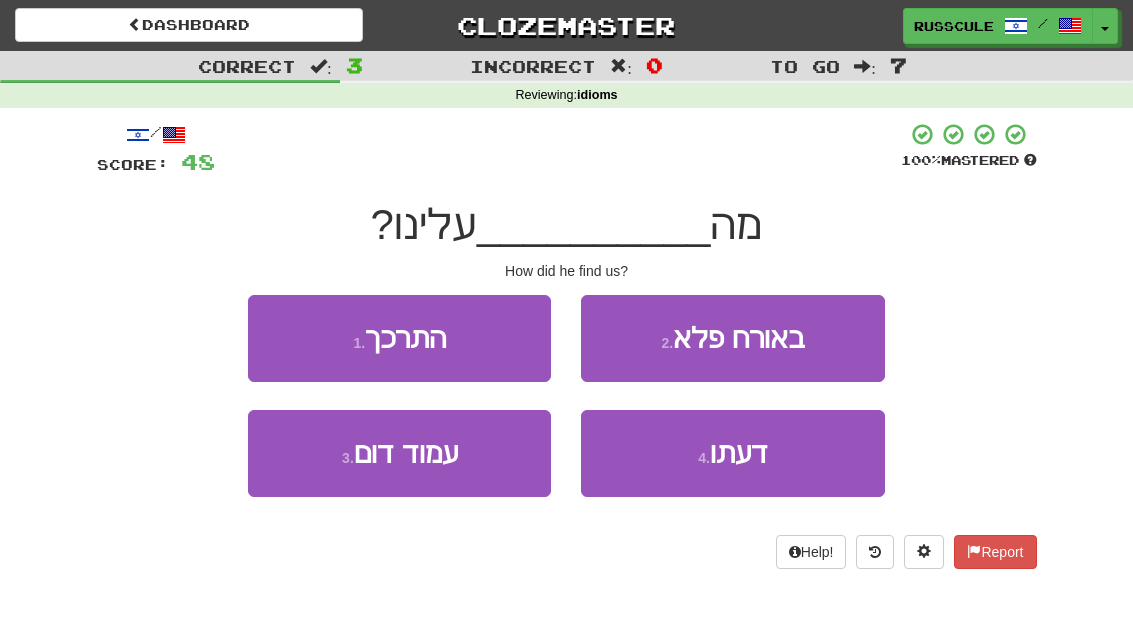 click on "[NUMBER] .  דעתו" at bounding box center [732, 453] 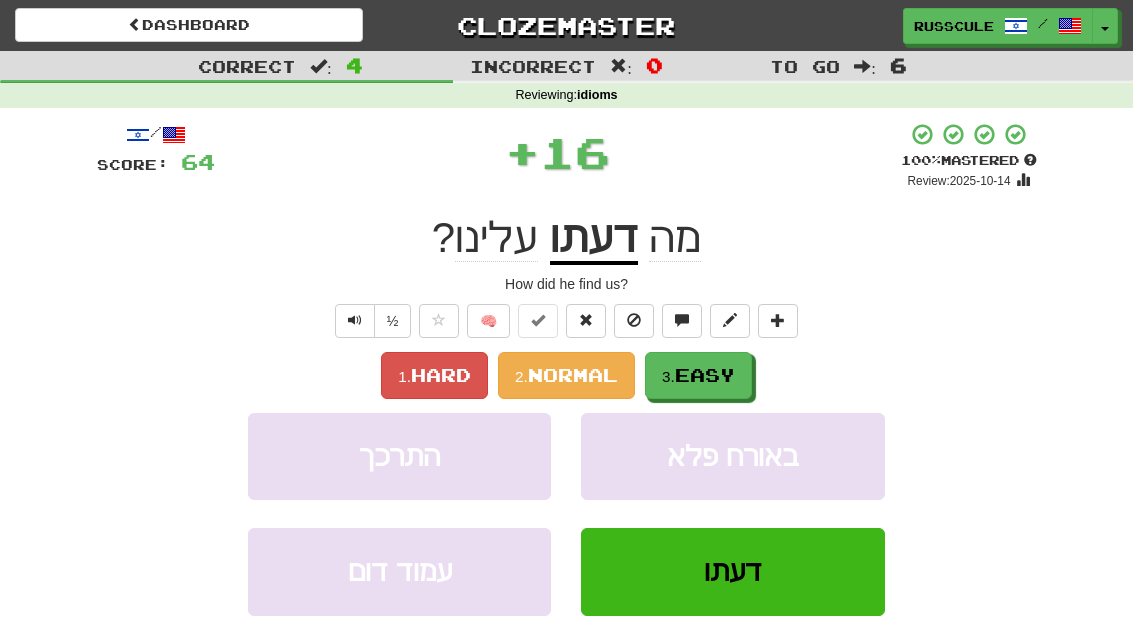 click on "3.  Easy" at bounding box center [698, 375] 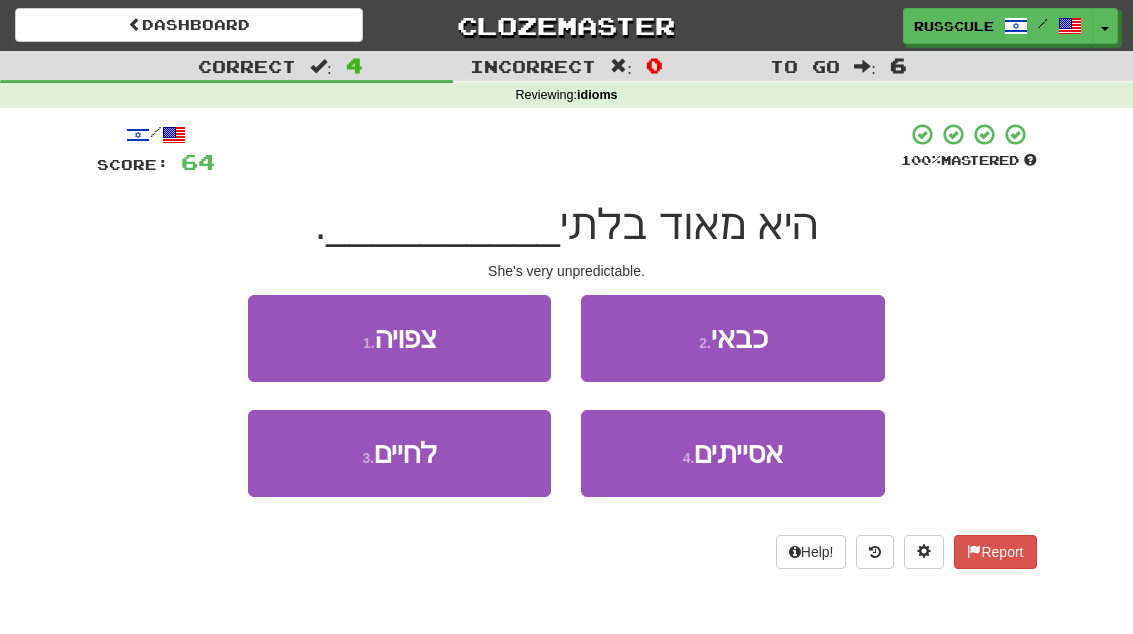 click on "[NUMBER] .  צפויה" at bounding box center [399, 338] 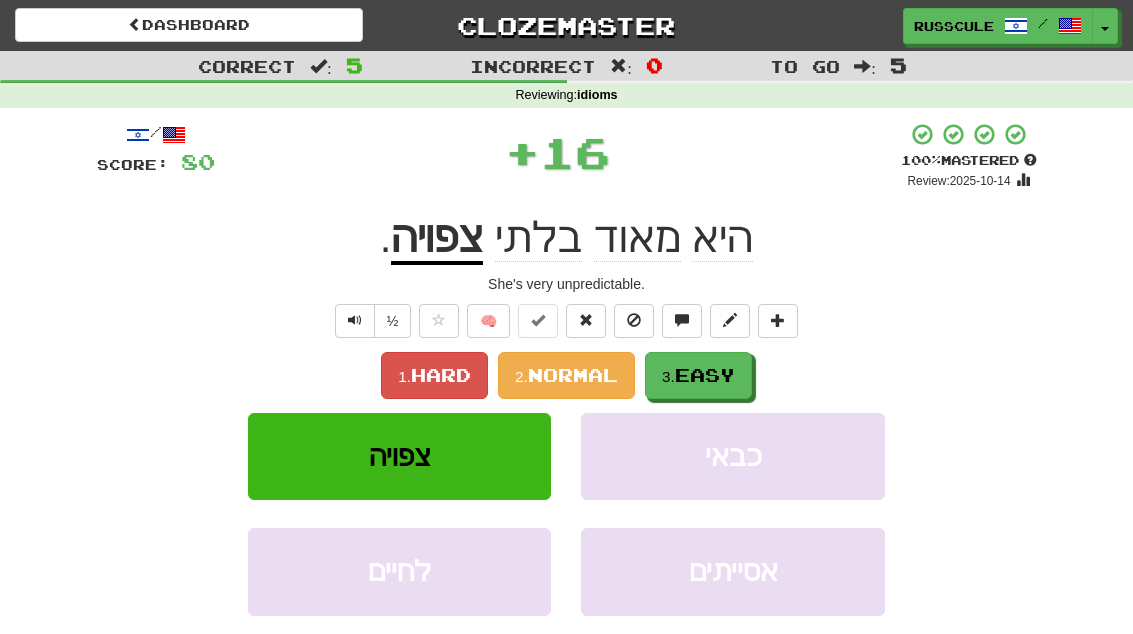 click on "1.  Hard 2.  Normal 3.  Easy" at bounding box center [567, 375] 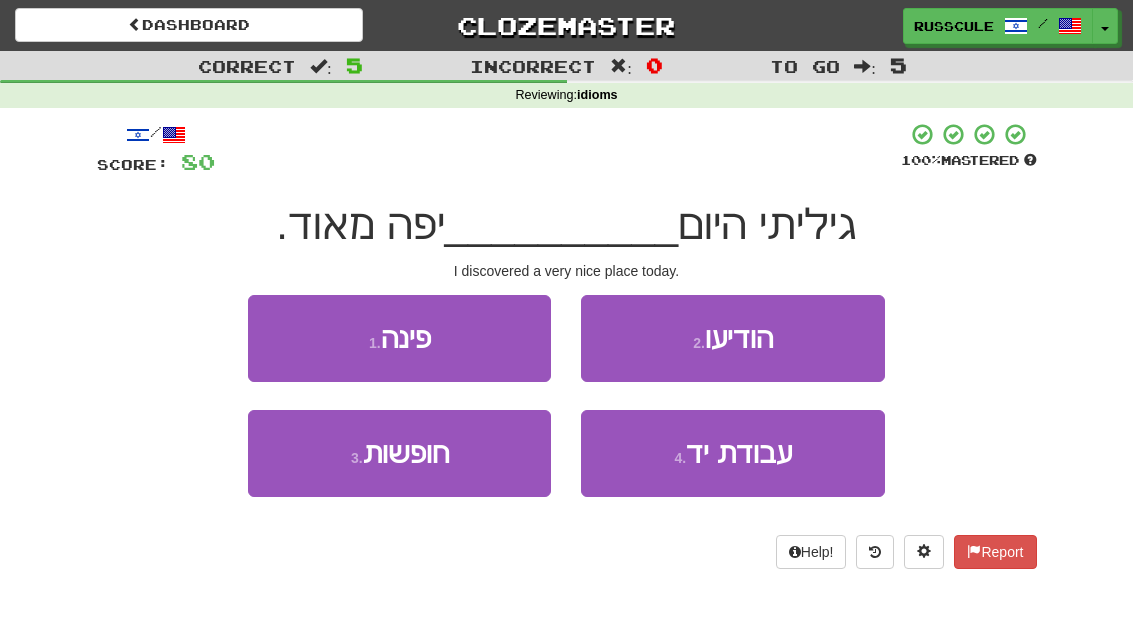 click on "[NUMBER] .  פינה" at bounding box center (399, 338) 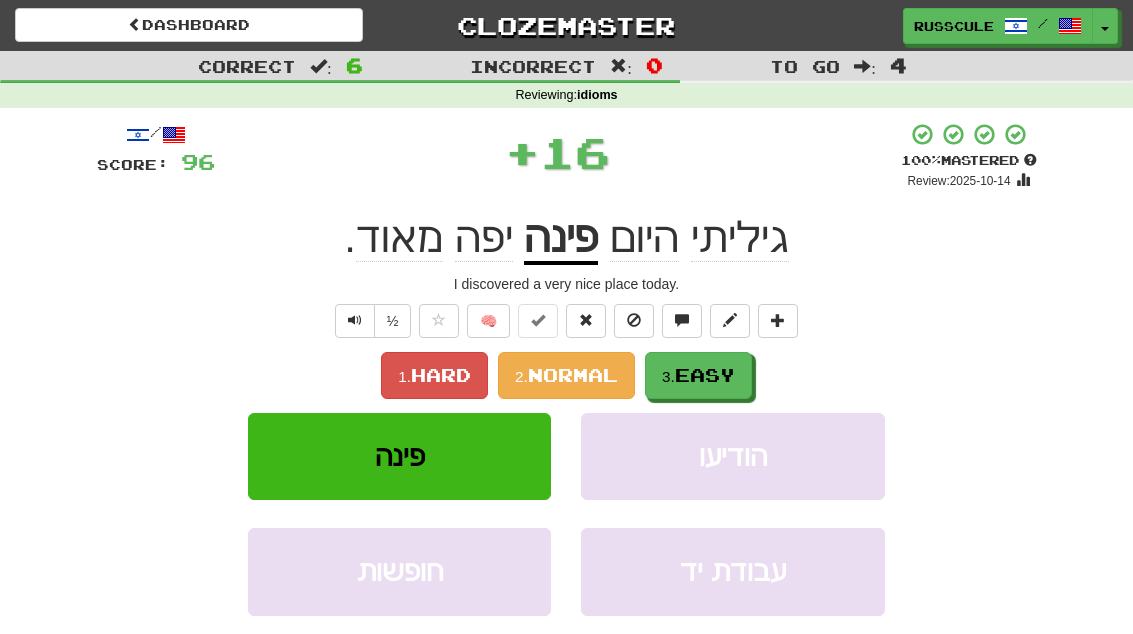 click on "3.  Easy" at bounding box center (698, 375) 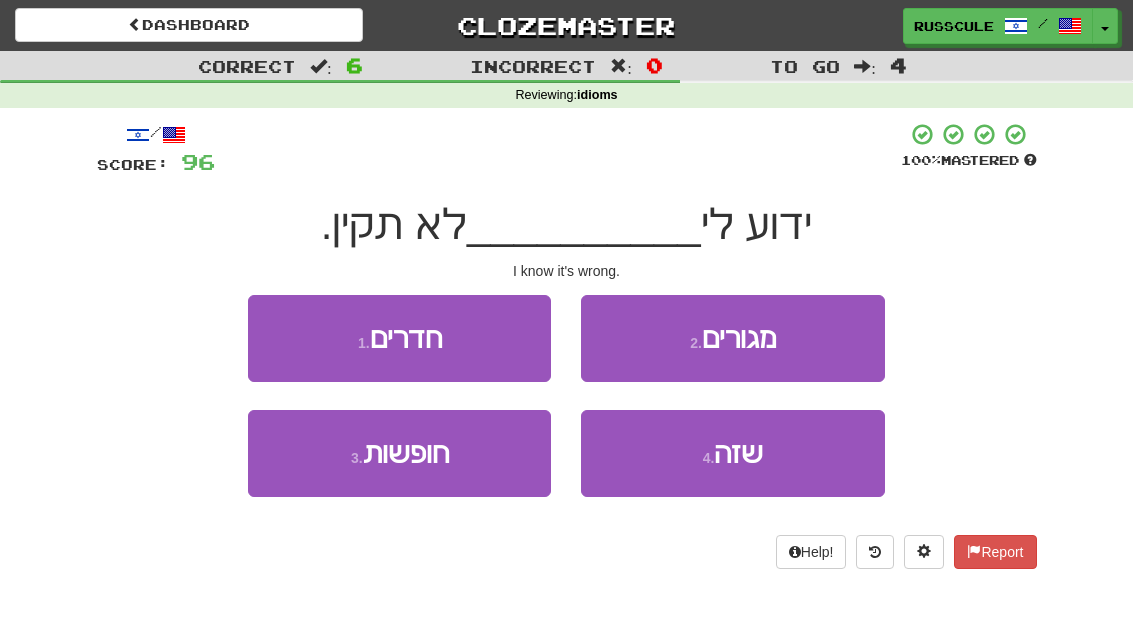 click on "[NUMBER] .  שזה" at bounding box center (732, 453) 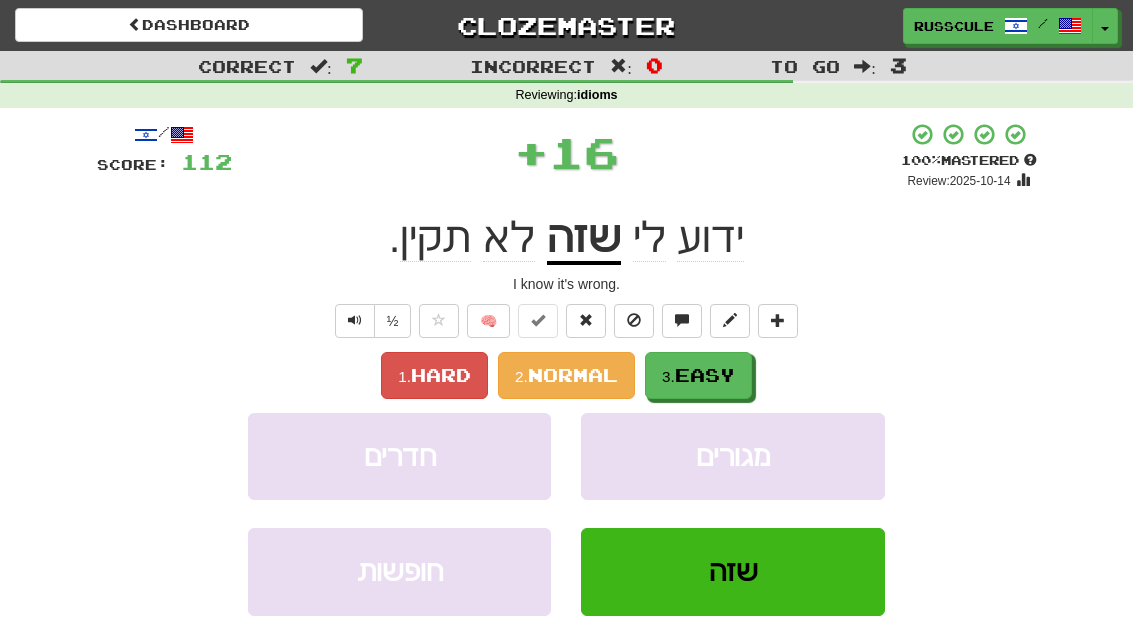 click on "3.  Easy" at bounding box center [698, 375] 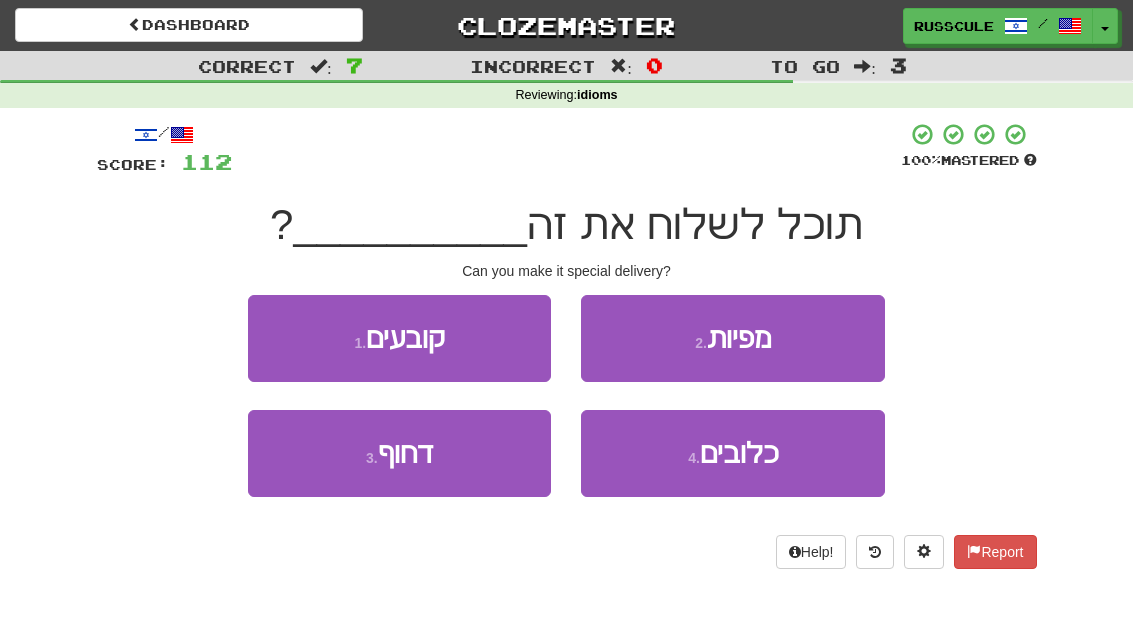 click on "[NUMBER] .  קובעים" at bounding box center [399, 338] 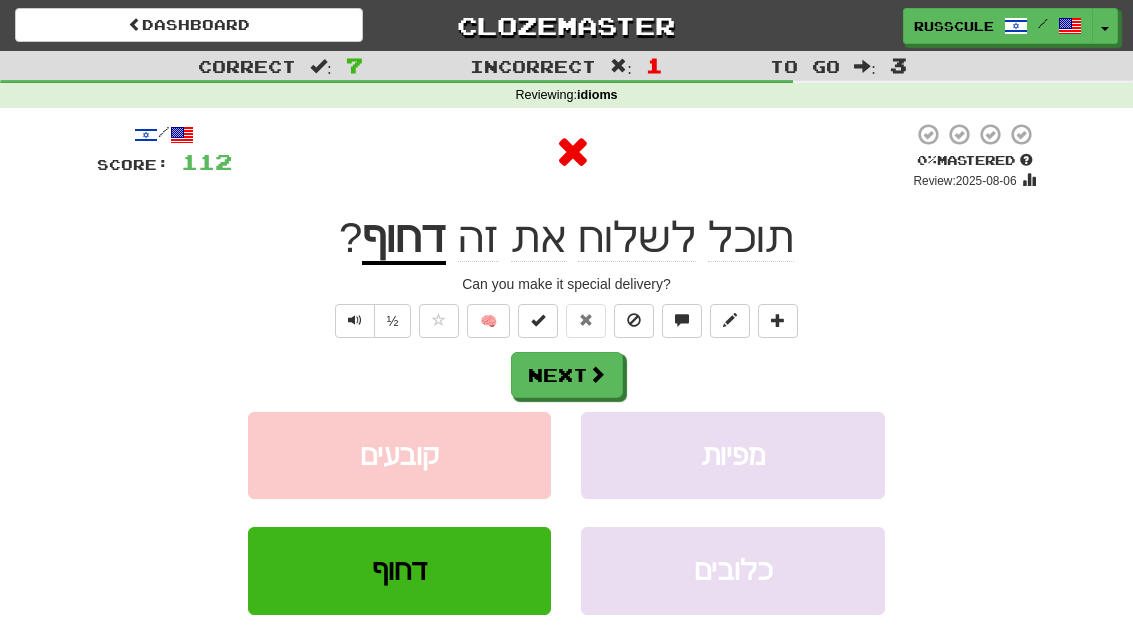 click on "Next" at bounding box center [567, 375] 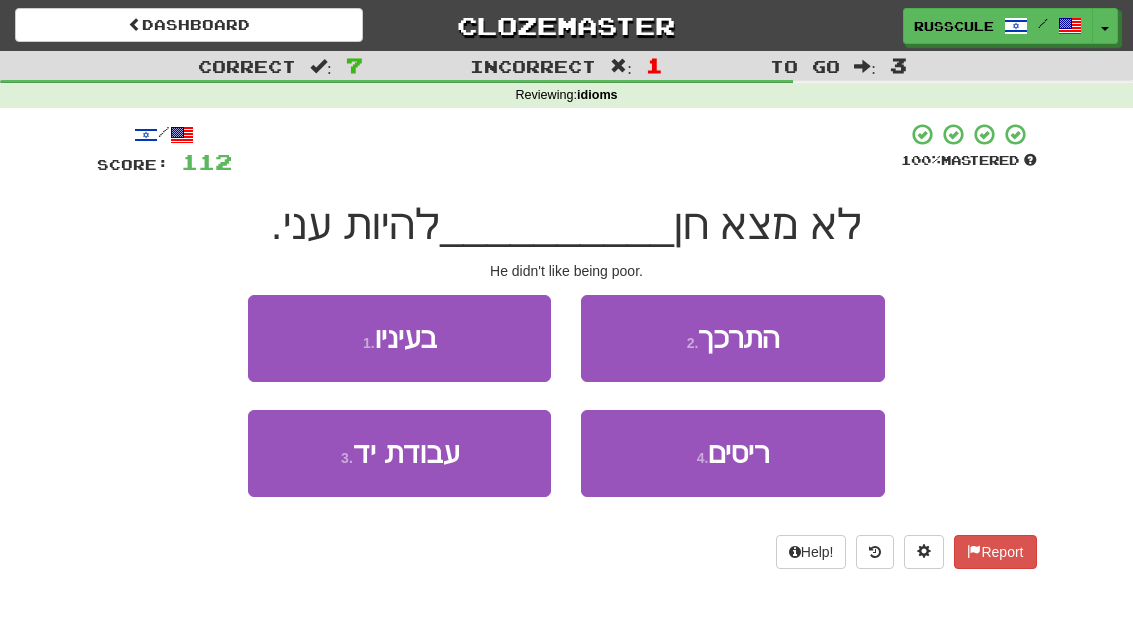 click on "[NUMBER] .  בעיניו" at bounding box center [399, 338] 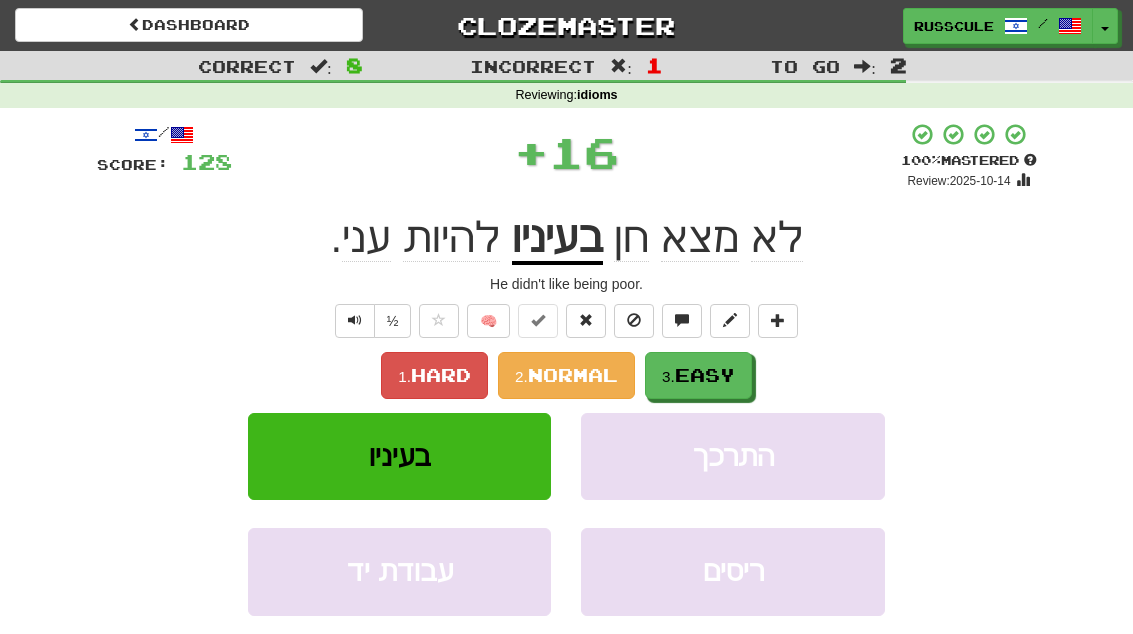 click on "3.  Easy" at bounding box center (698, 375) 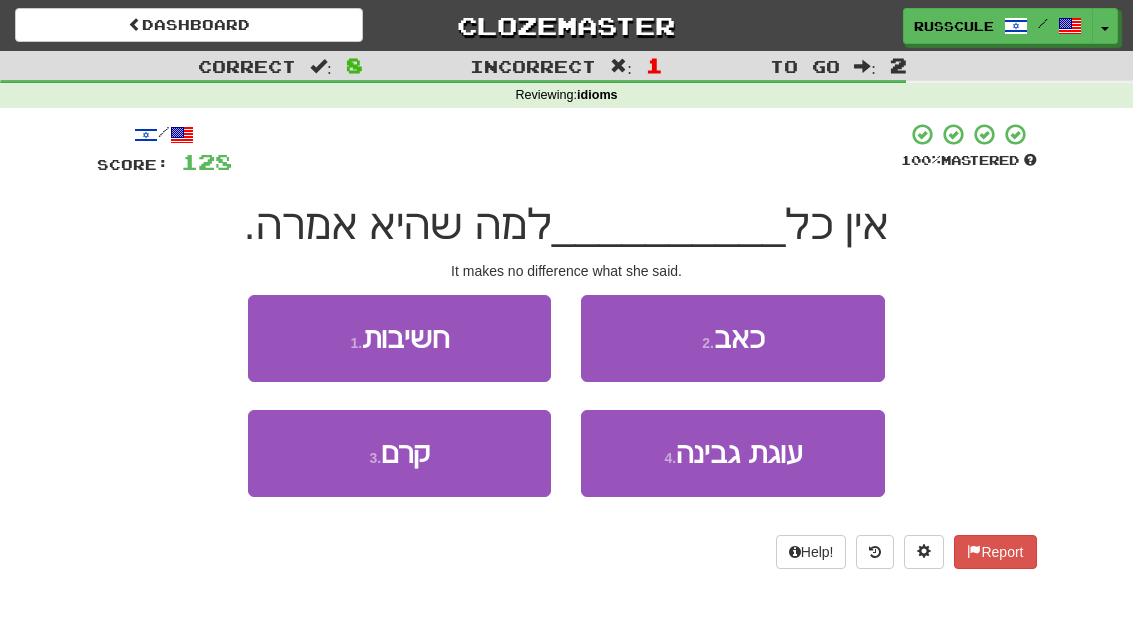 click on "1 .  חשיבות" at bounding box center [399, 338] 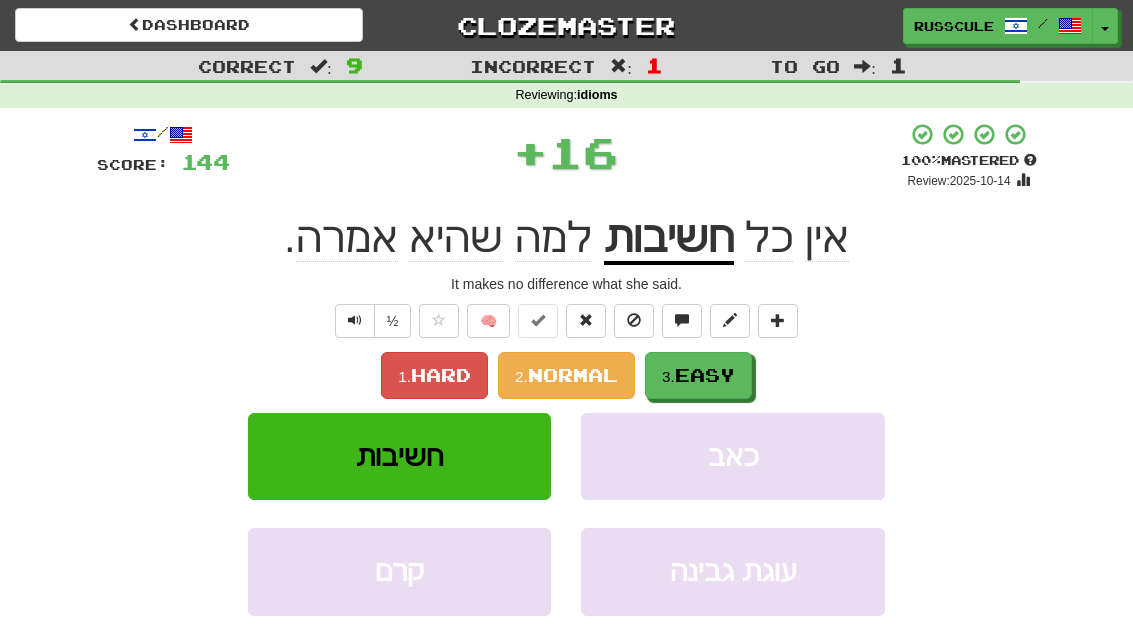 click on "3.  Easy" at bounding box center (698, 375) 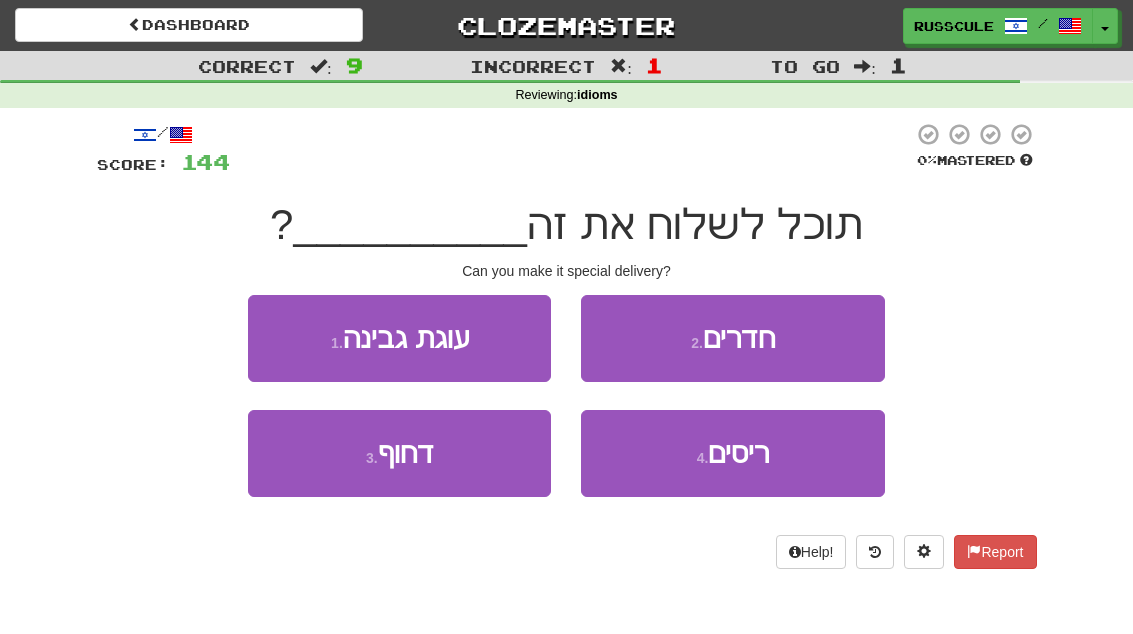click on "[NUMBER] .  דחוף" at bounding box center (399, 453) 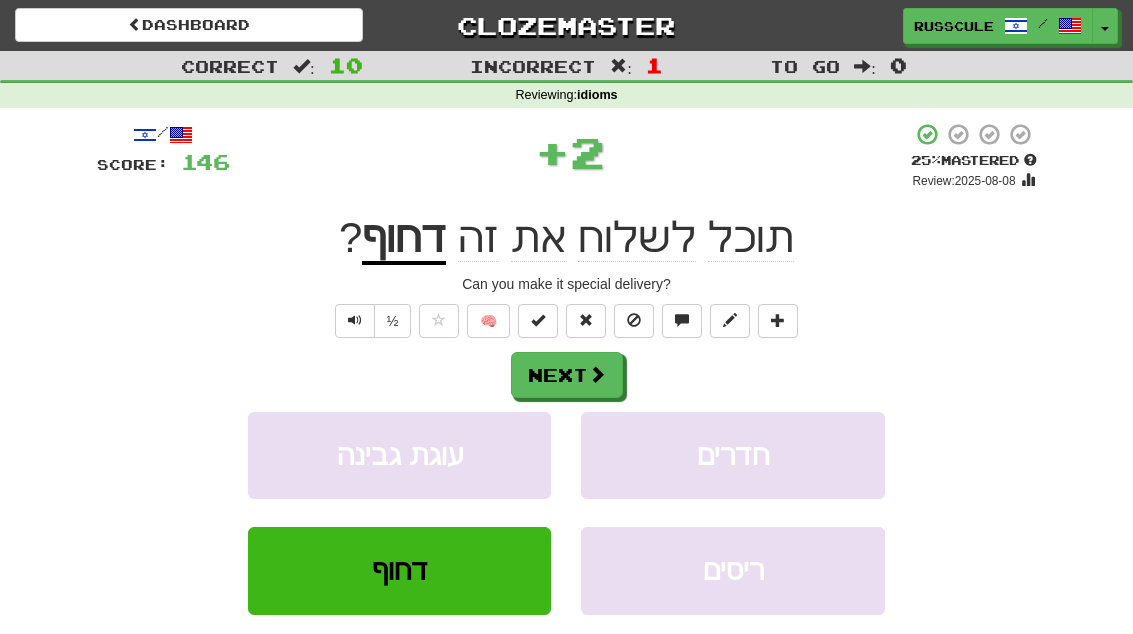 click on "Next" at bounding box center [567, 375] 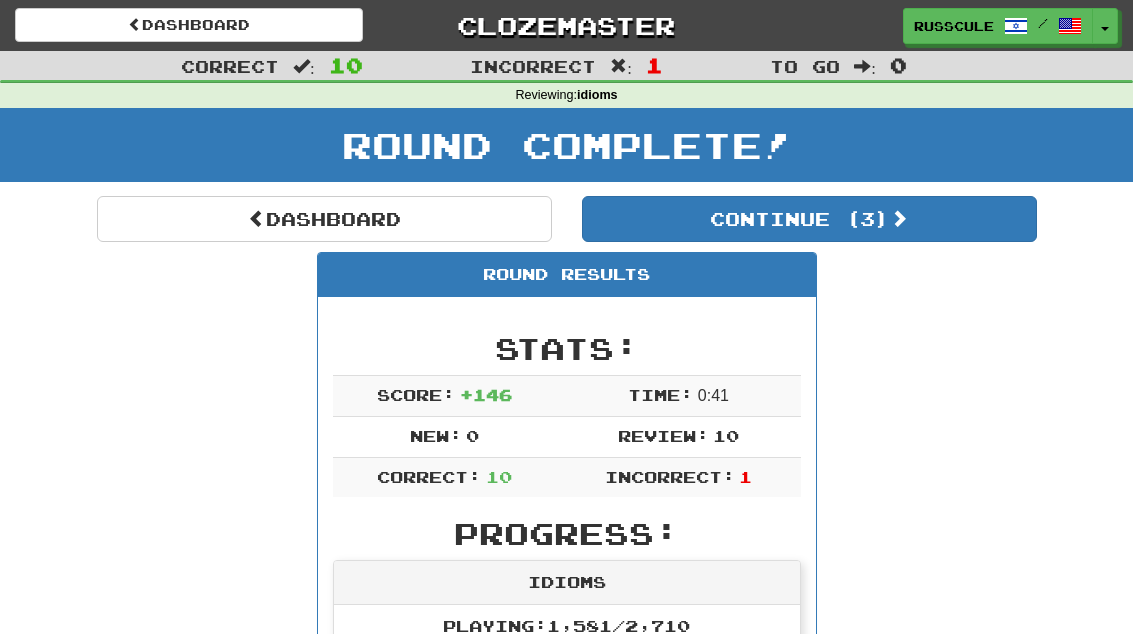 click on "Continue ( 3 )" at bounding box center [809, 219] 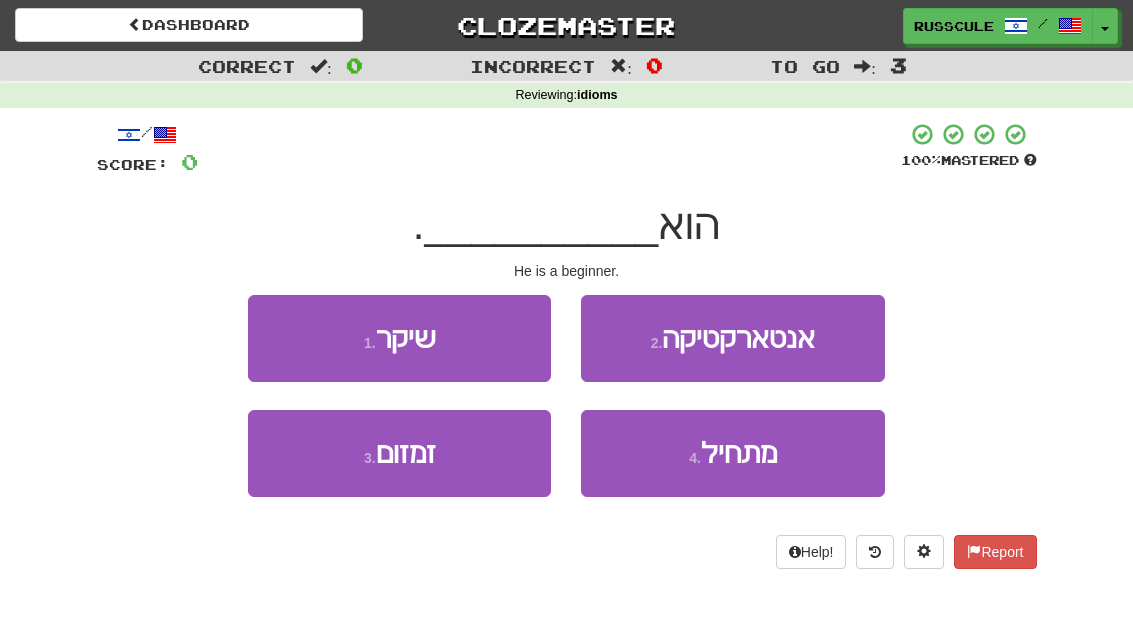click on "[NUMBER] .  מתחיל" at bounding box center (732, 453) 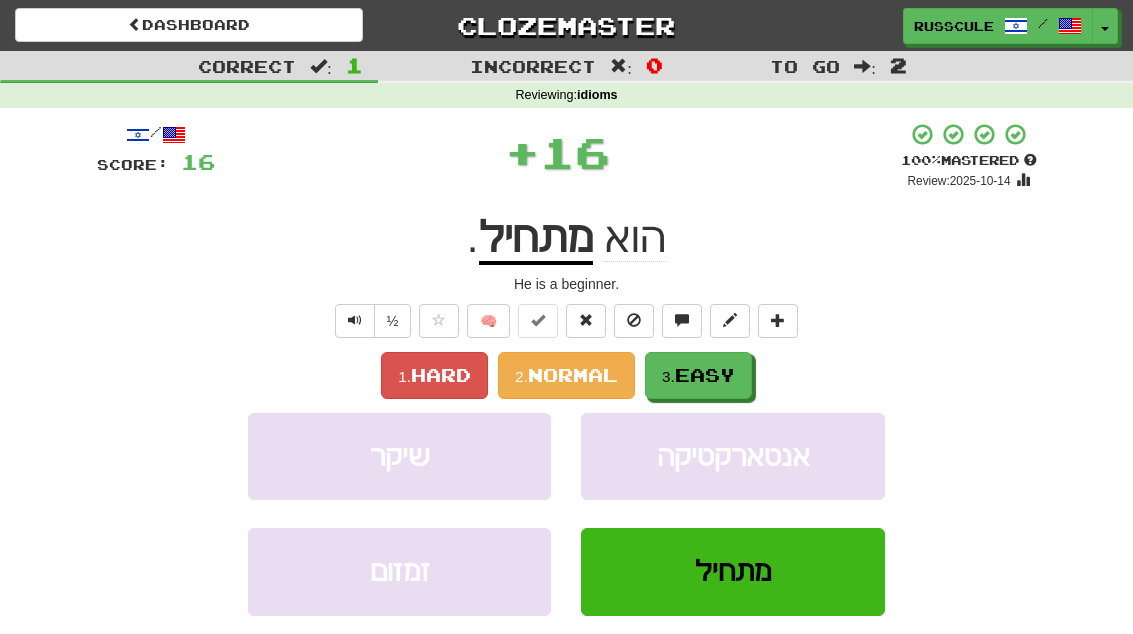 click on "3.  Easy" at bounding box center (698, 375) 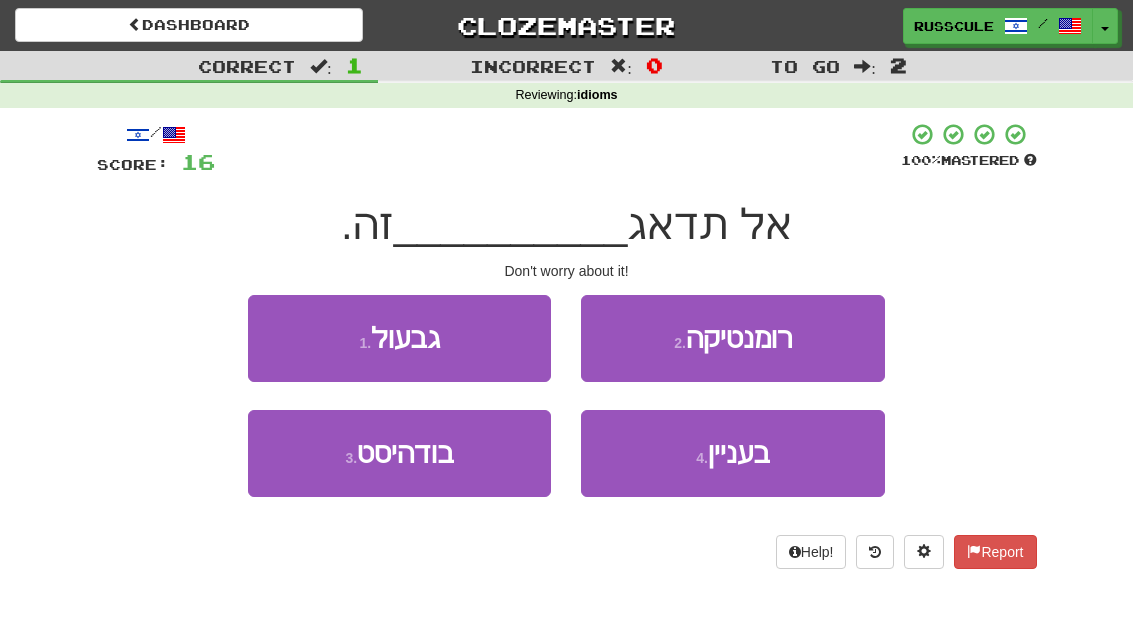 click on "בעניין" at bounding box center (739, 453) 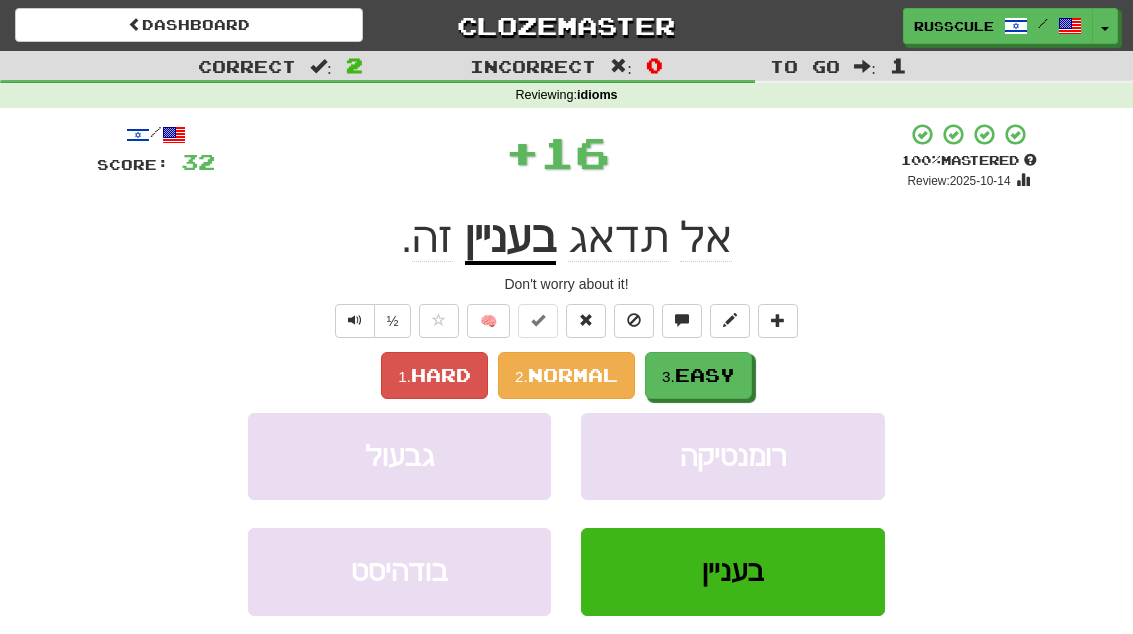 click on "3.  Easy" at bounding box center (698, 375) 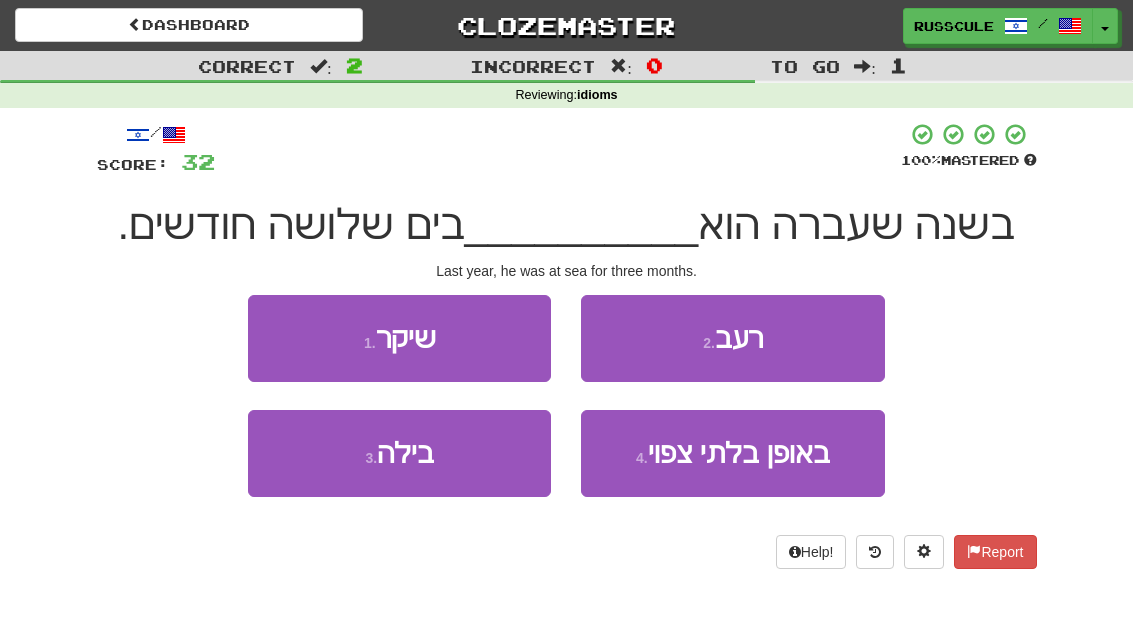 click on "[NUMBER] .  בילה" at bounding box center (399, 453) 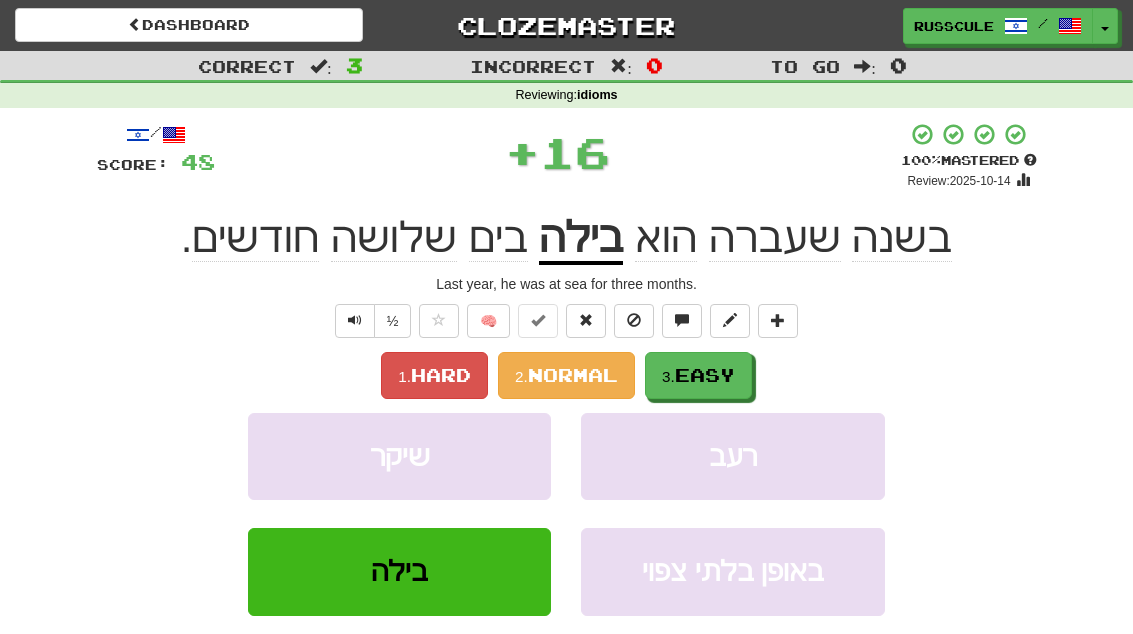 click on "3.  Easy" at bounding box center [698, 375] 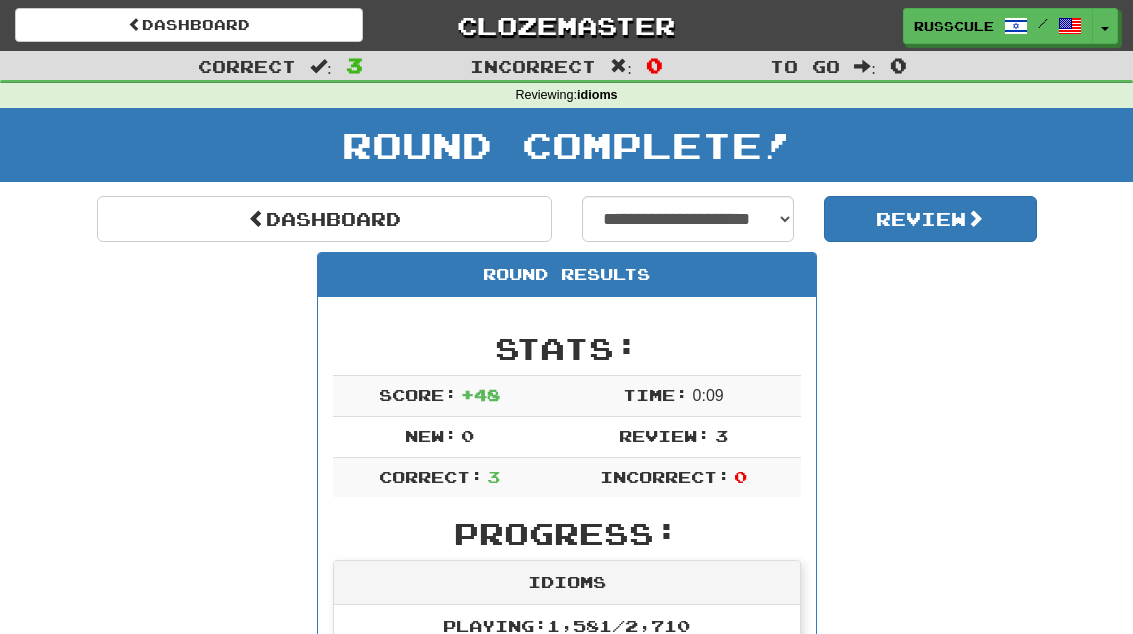 click on "Dashboard" at bounding box center (324, 219) 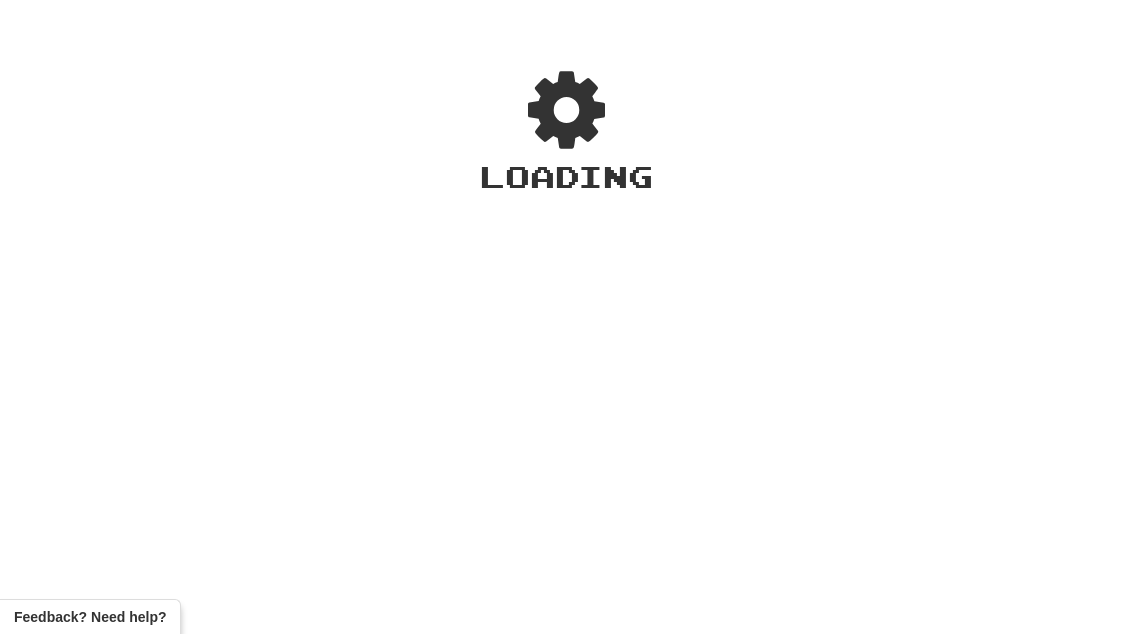 scroll, scrollTop: 0, scrollLeft: 0, axis: both 